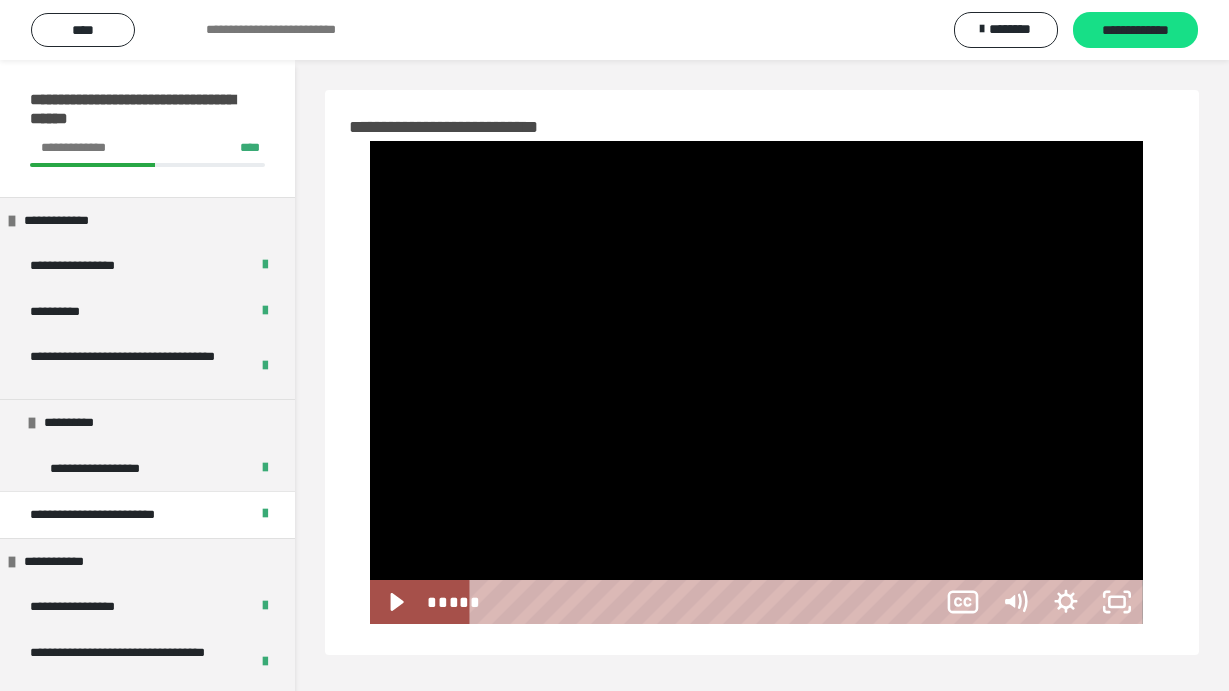 scroll, scrollTop: 60, scrollLeft: 0, axis: vertical 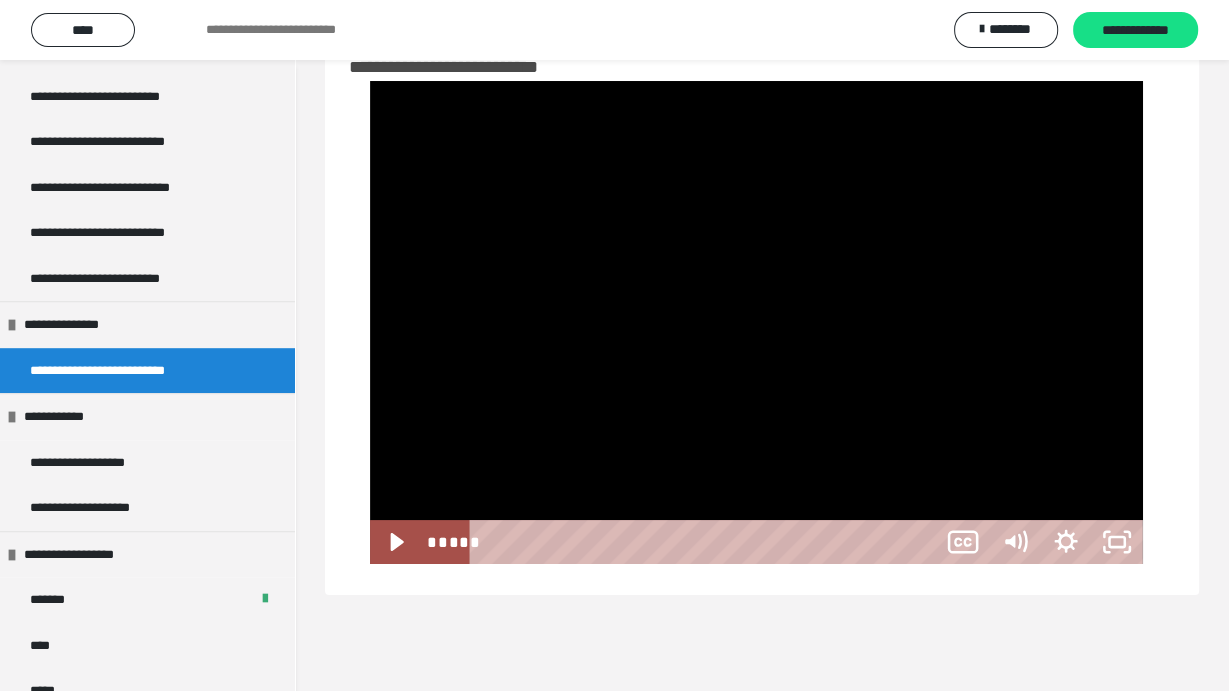 type 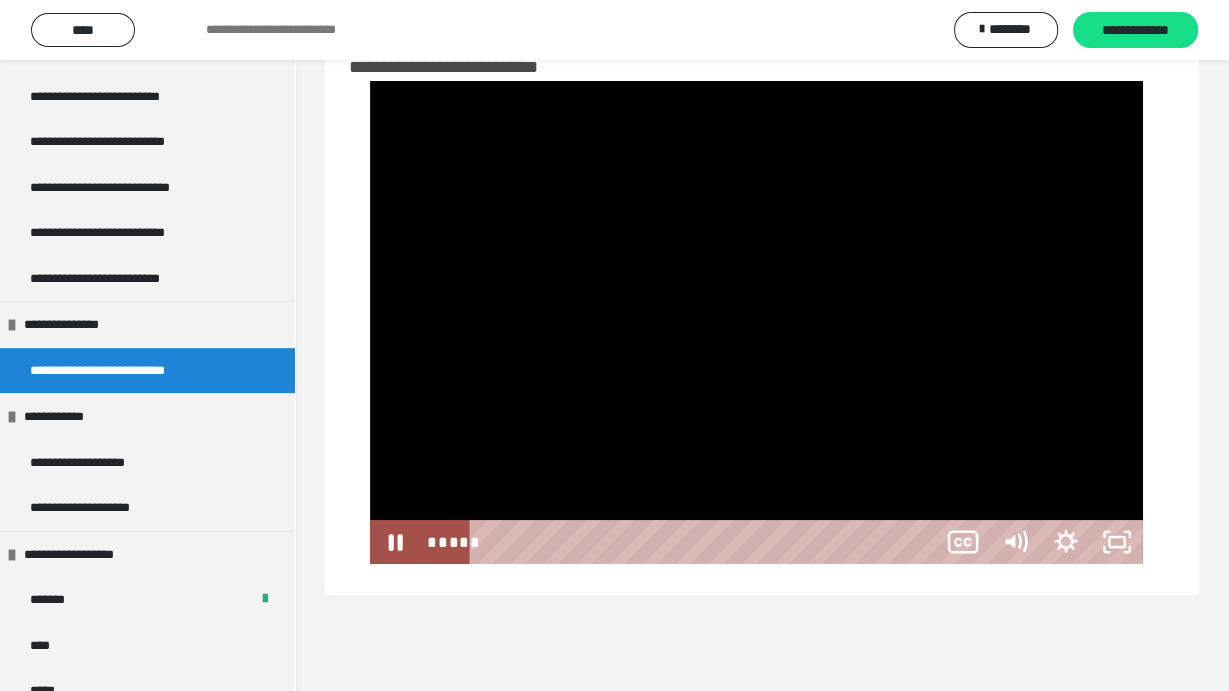 click at bounding box center [756, 322] 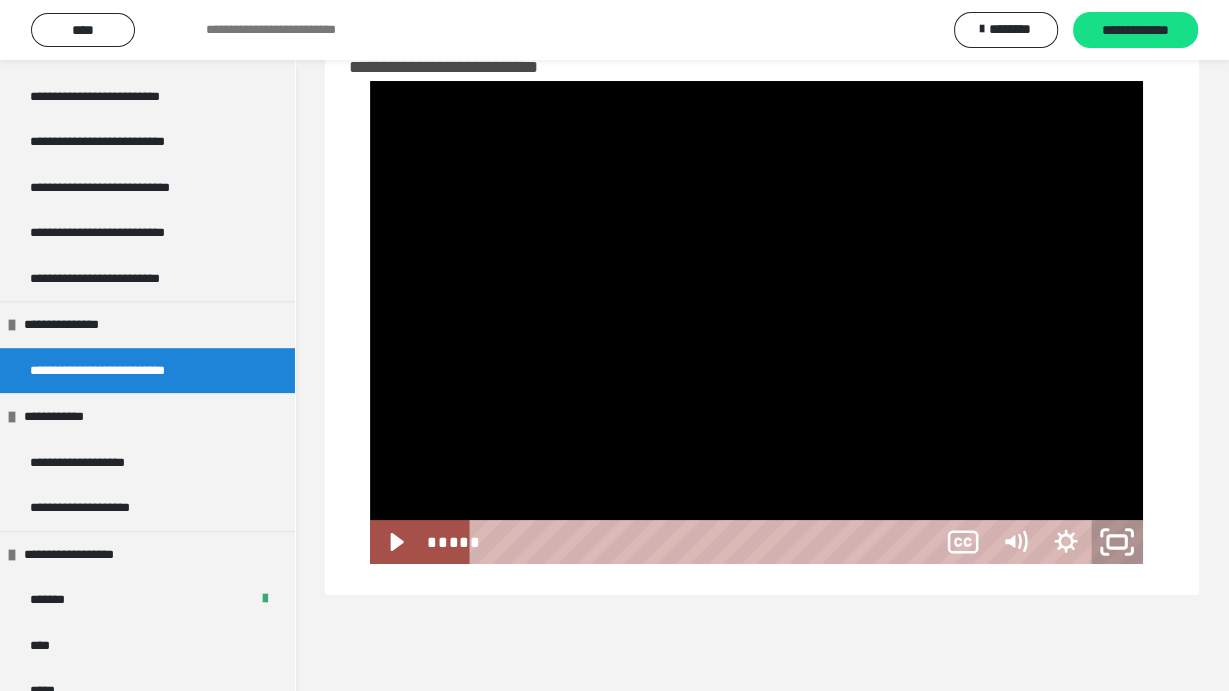 click 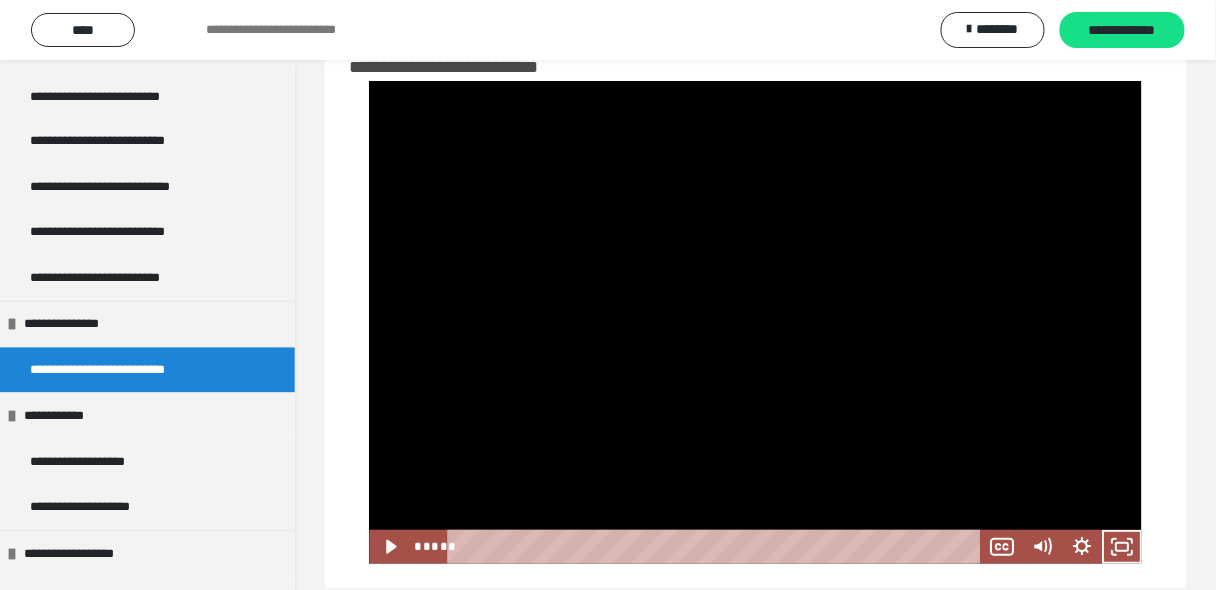 click at bounding box center (755, 322) 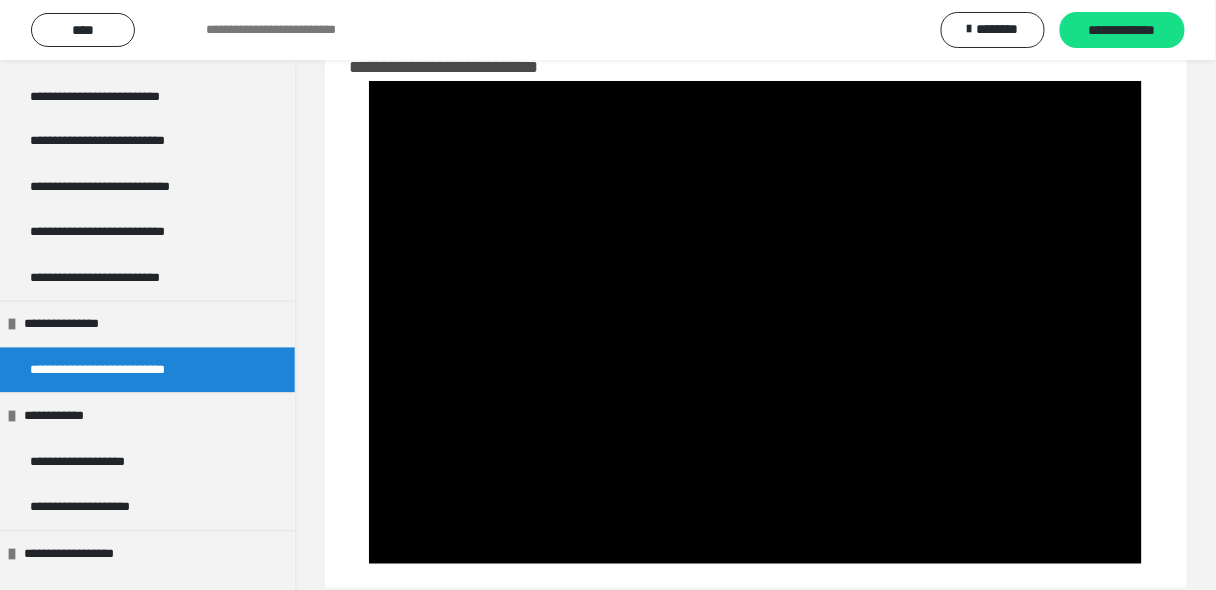 click at bounding box center [755, 322] 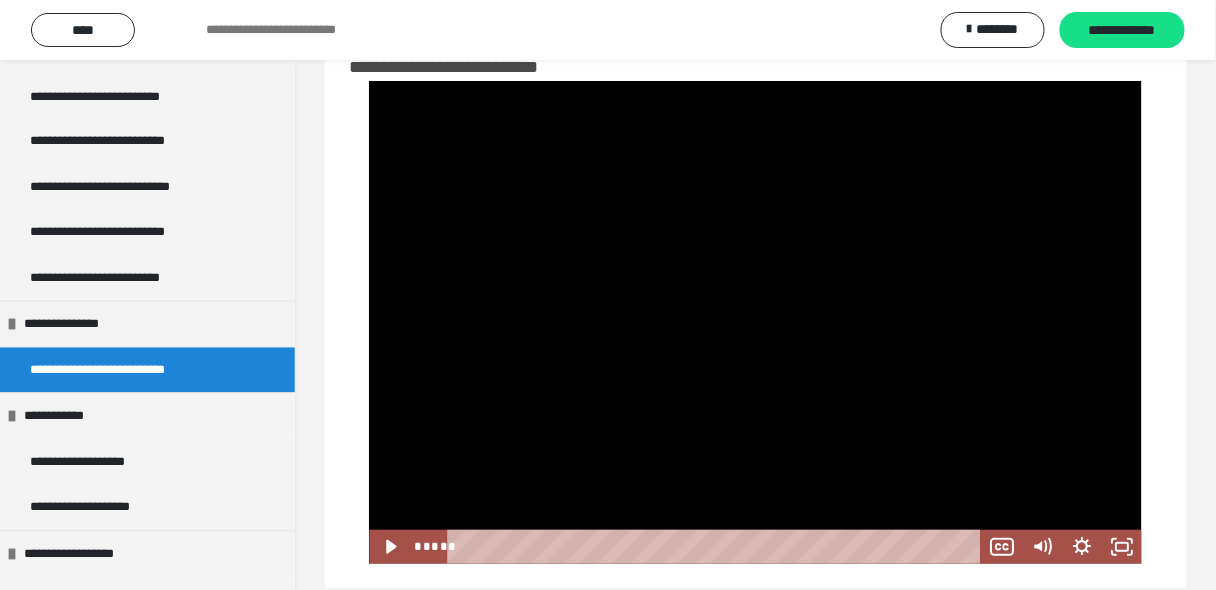 click at bounding box center (755, 322) 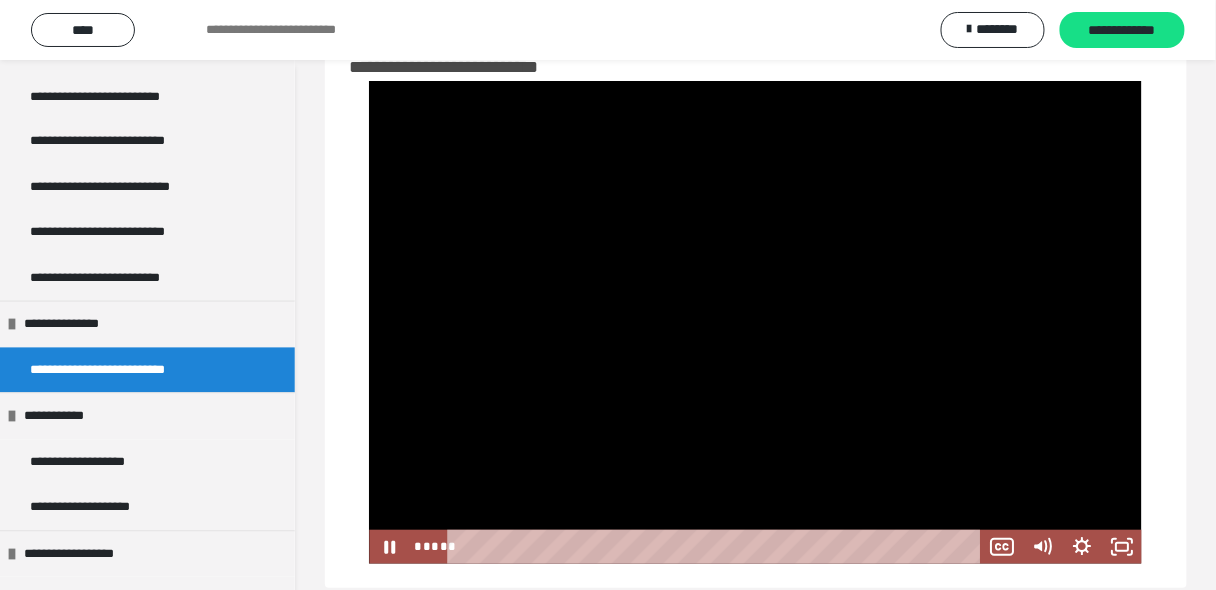 click at bounding box center [755, 322] 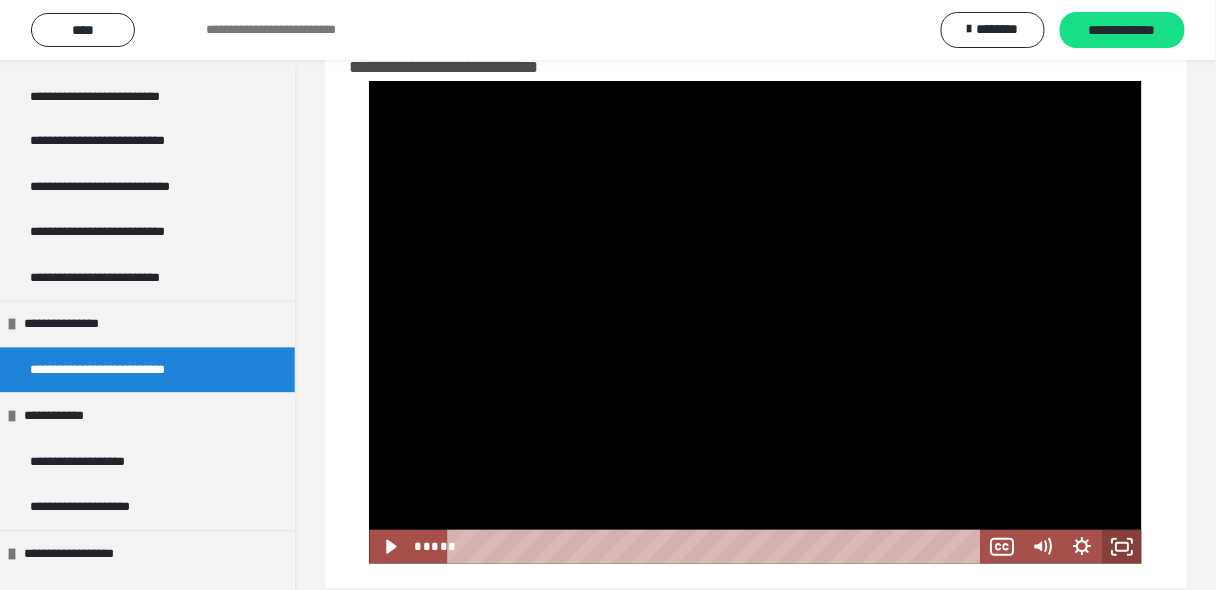 click 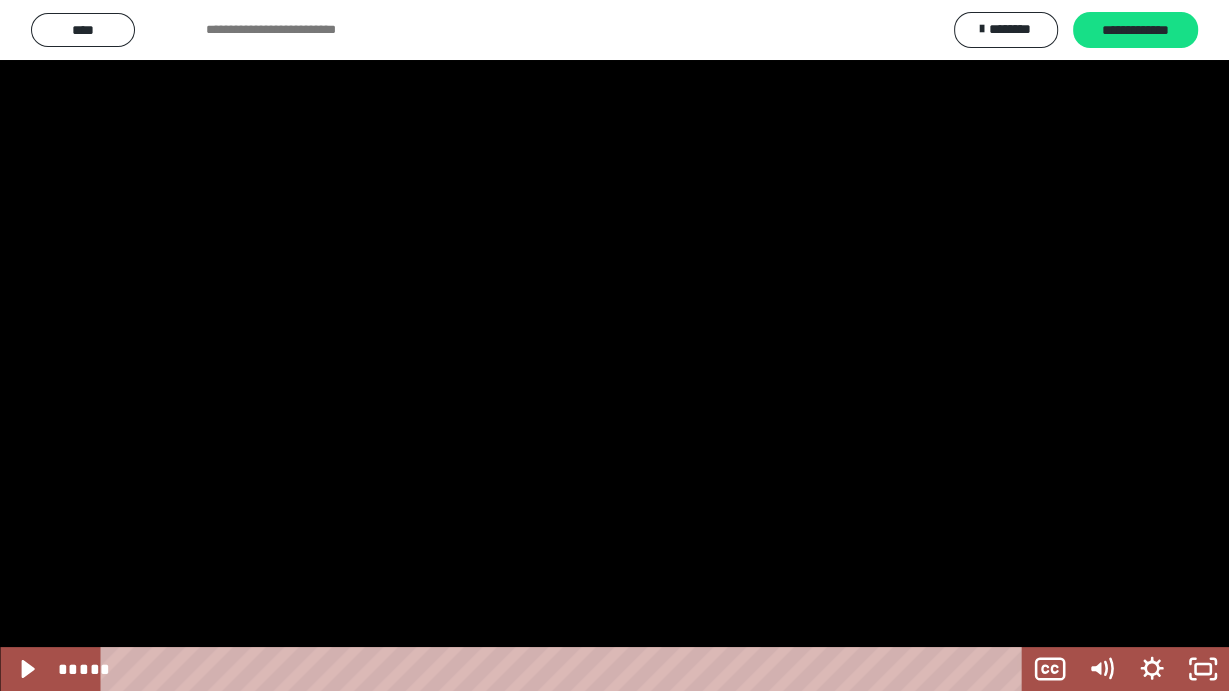 click at bounding box center [614, 345] 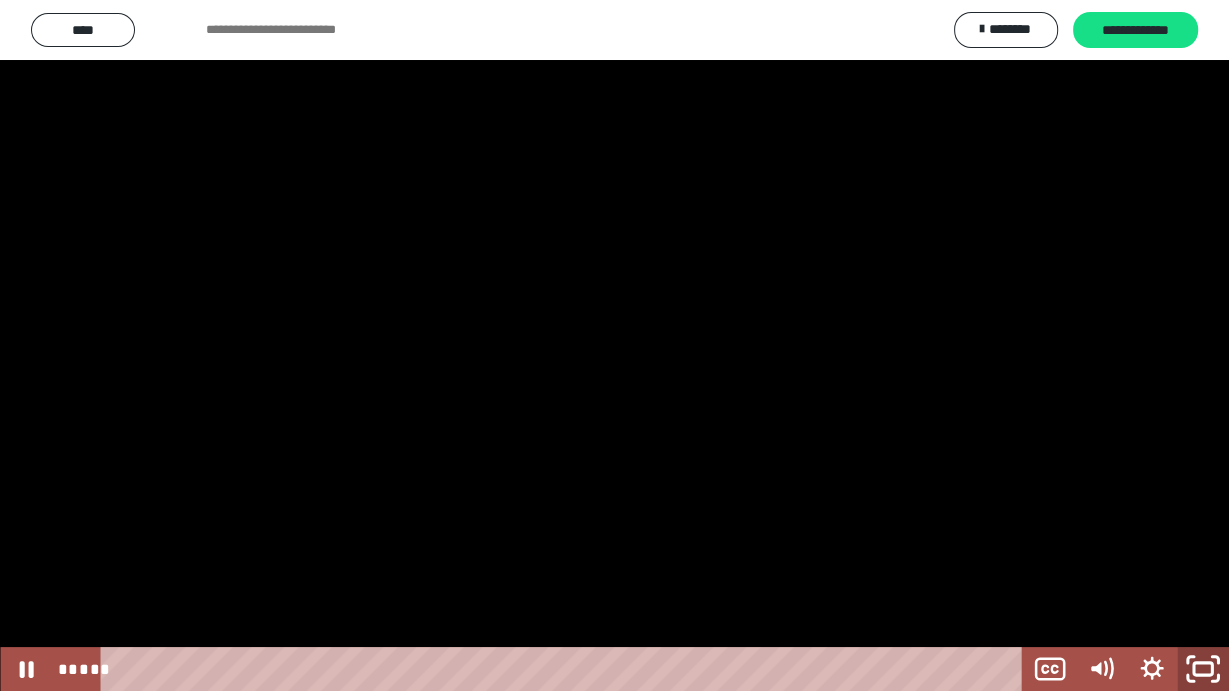 click 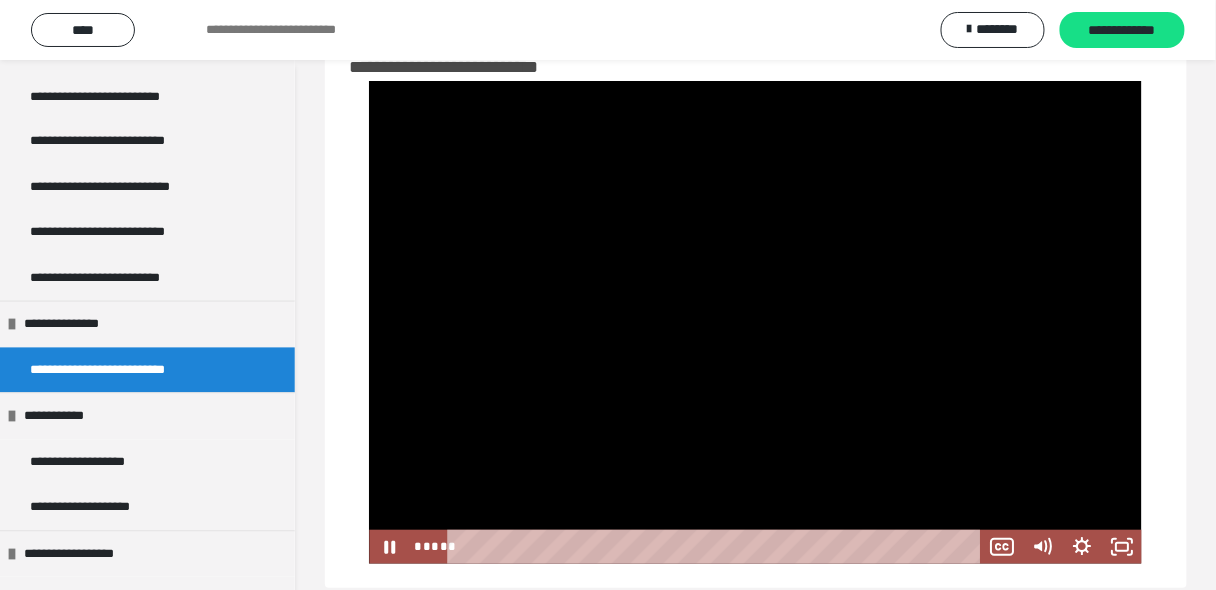 click at bounding box center [755, 322] 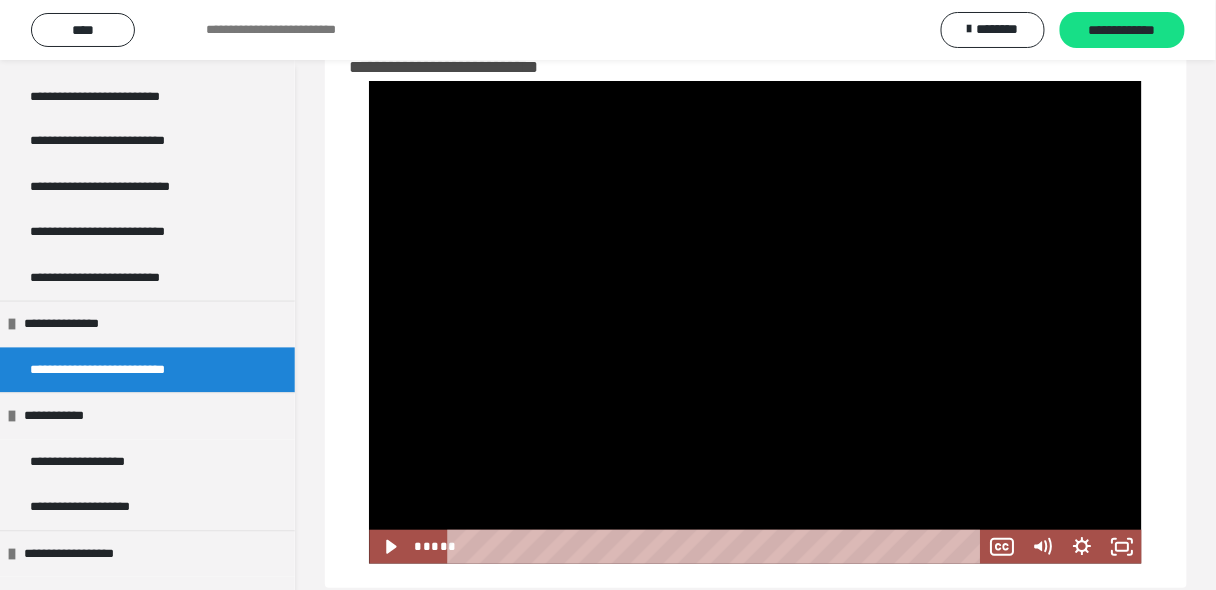 click at bounding box center [755, 322] 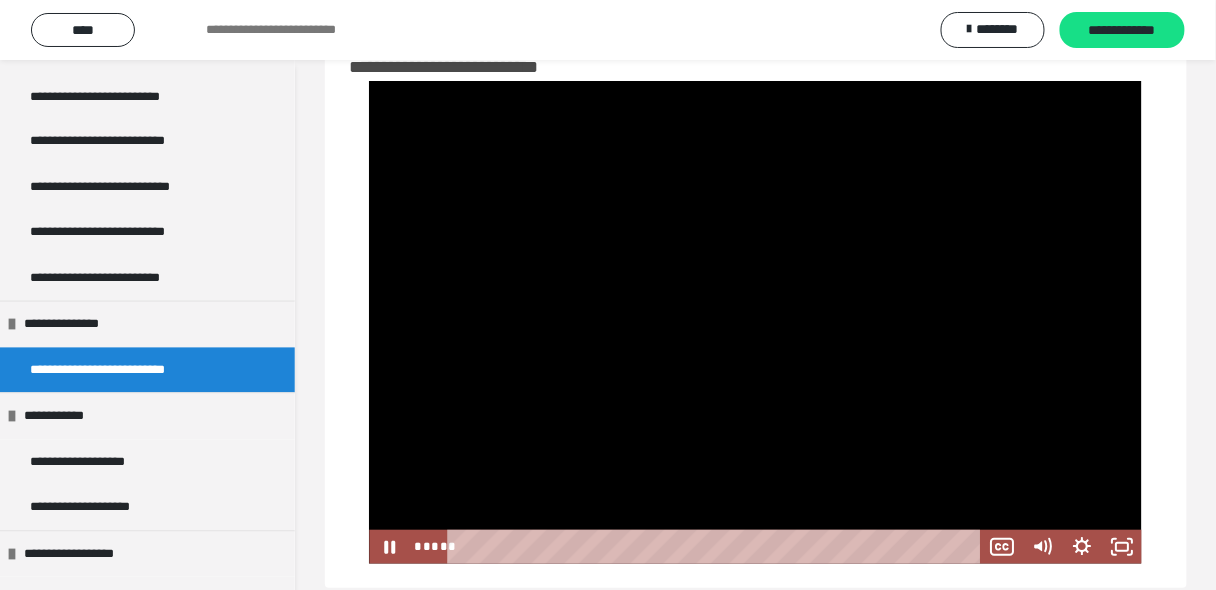 click at bounding box center (755, 322) 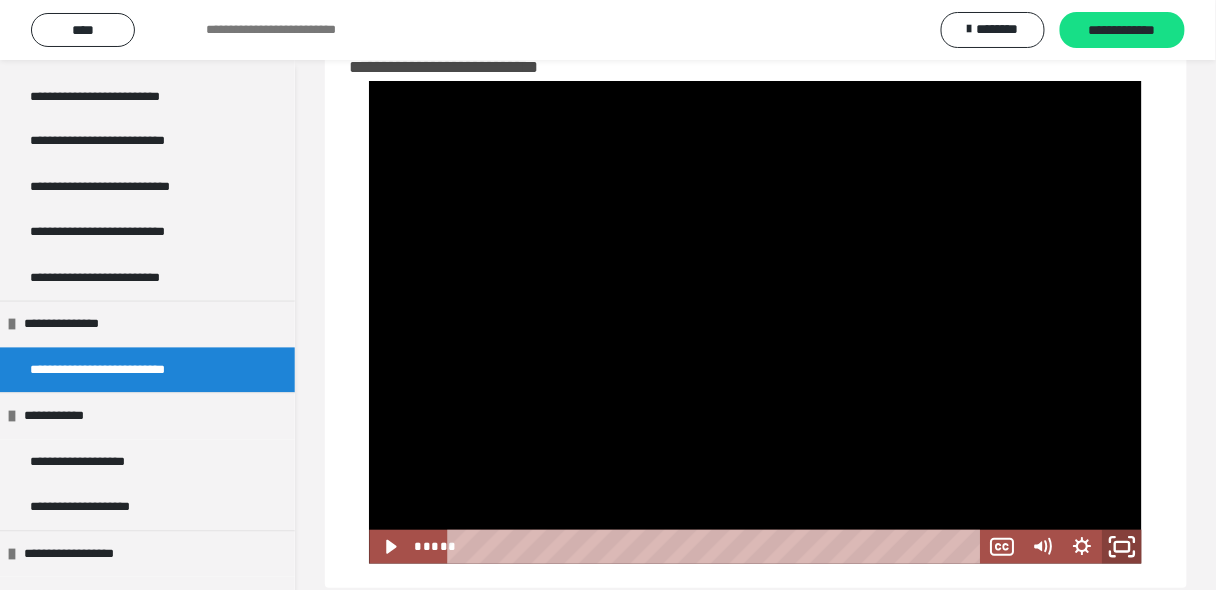 click 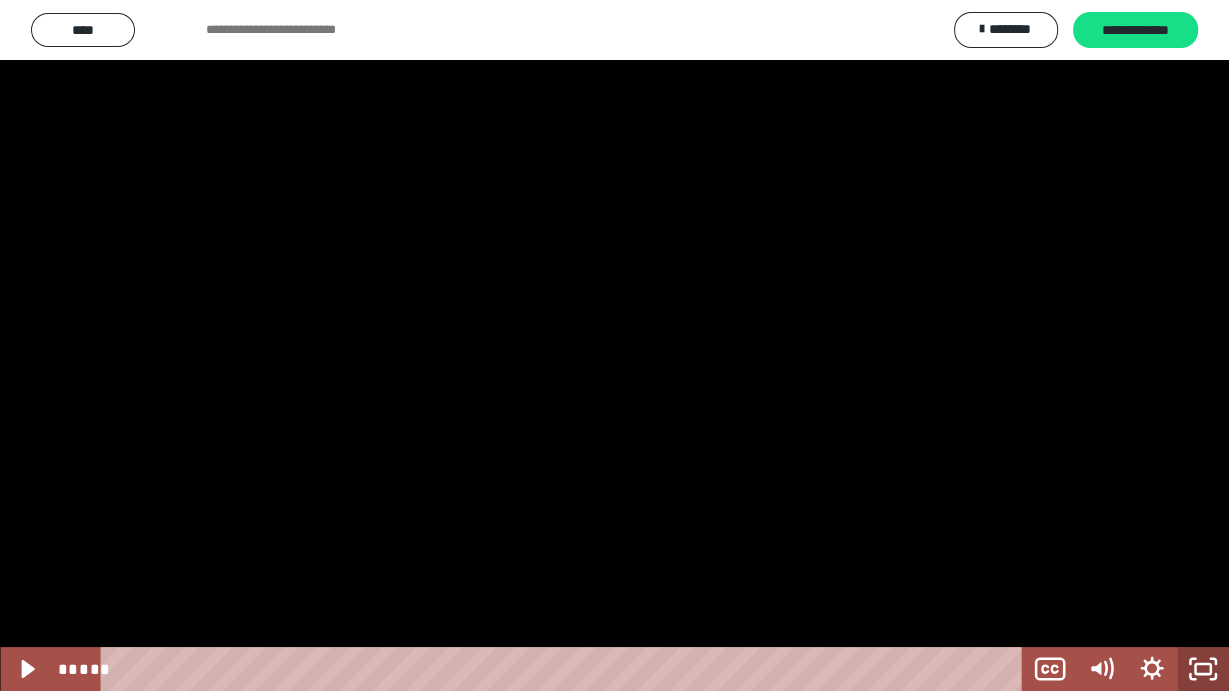 drag, startPoint x: 1208, startPoint y: 663, endPoint x: 1136, endPoint y: 564, distance: 122.41323 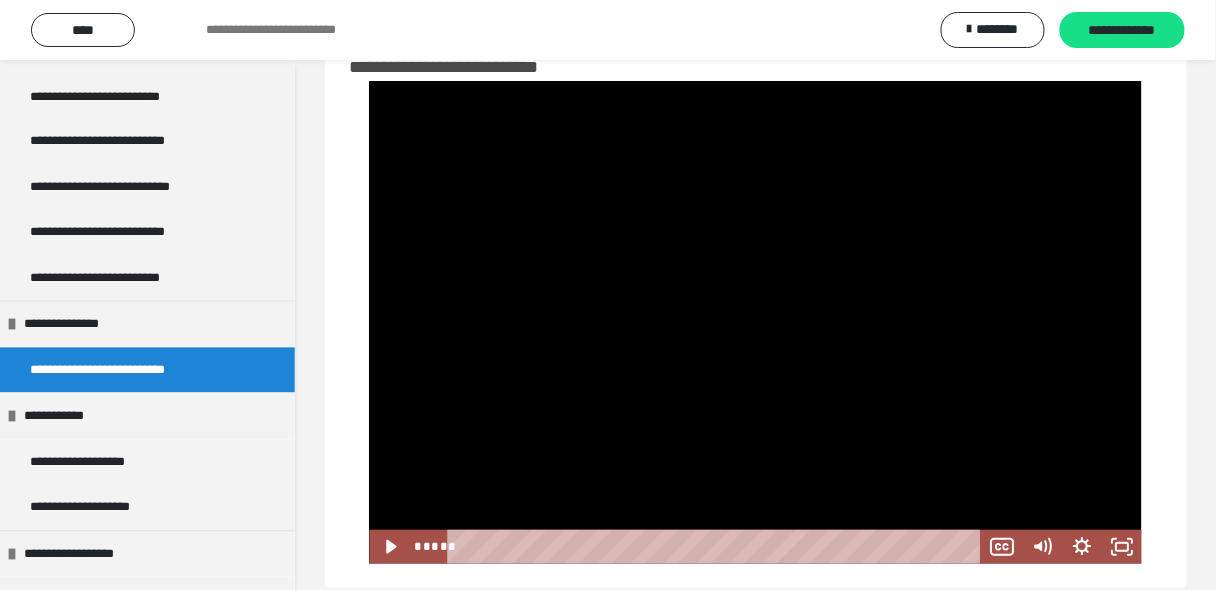 click at bounding box center [755, 322] 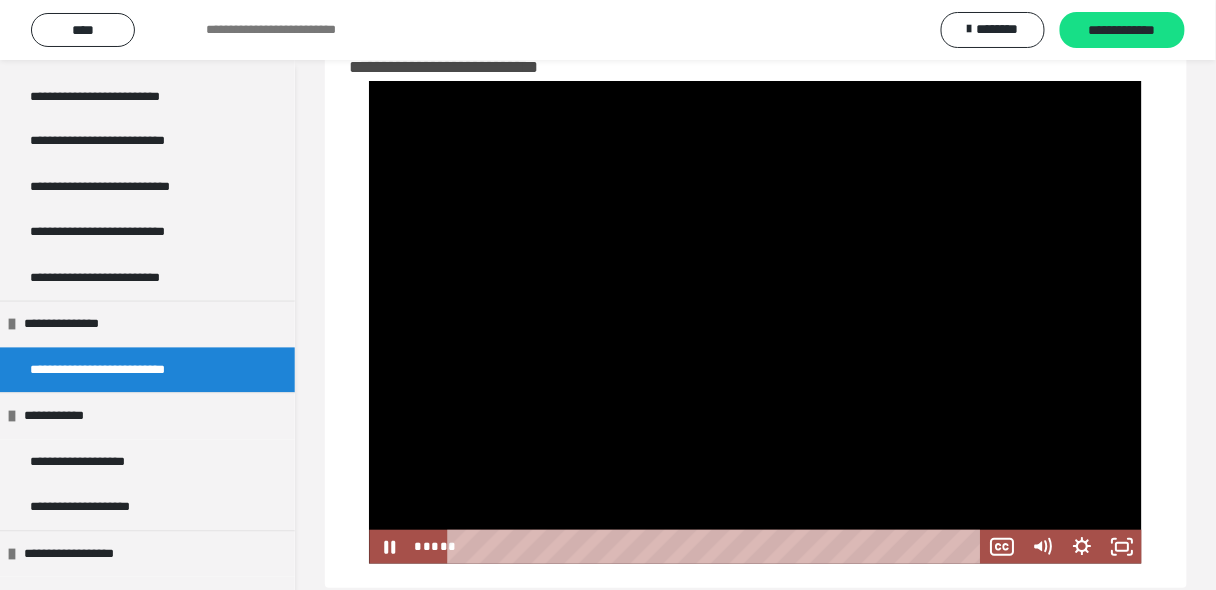 click at bounding box center [755, 322] 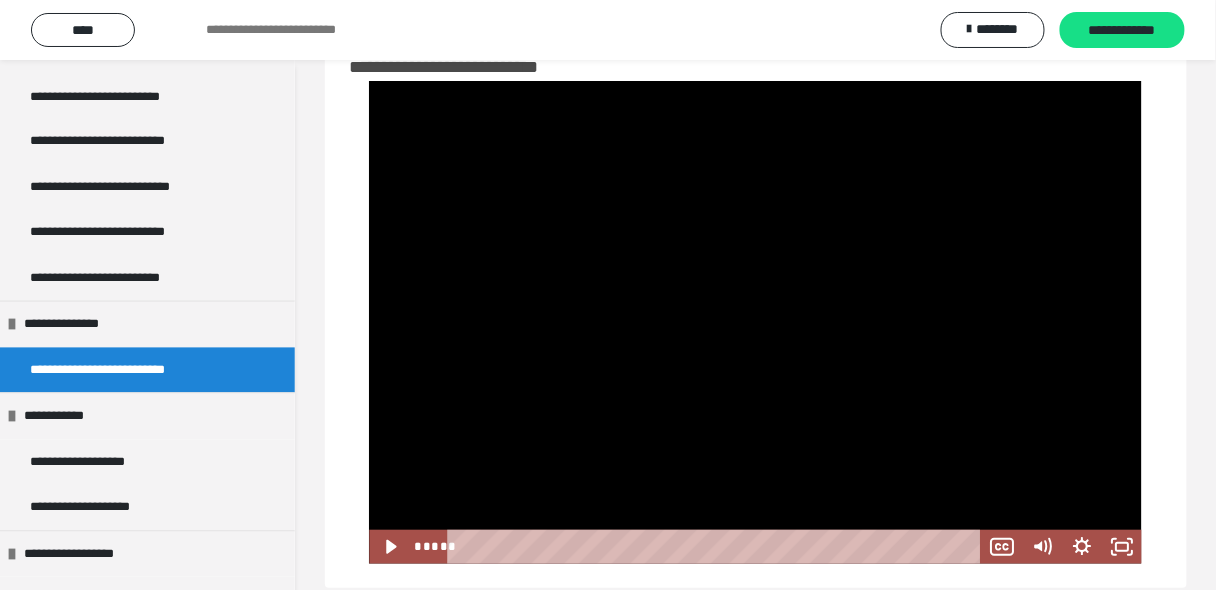 click at bounding box center (755, 322) 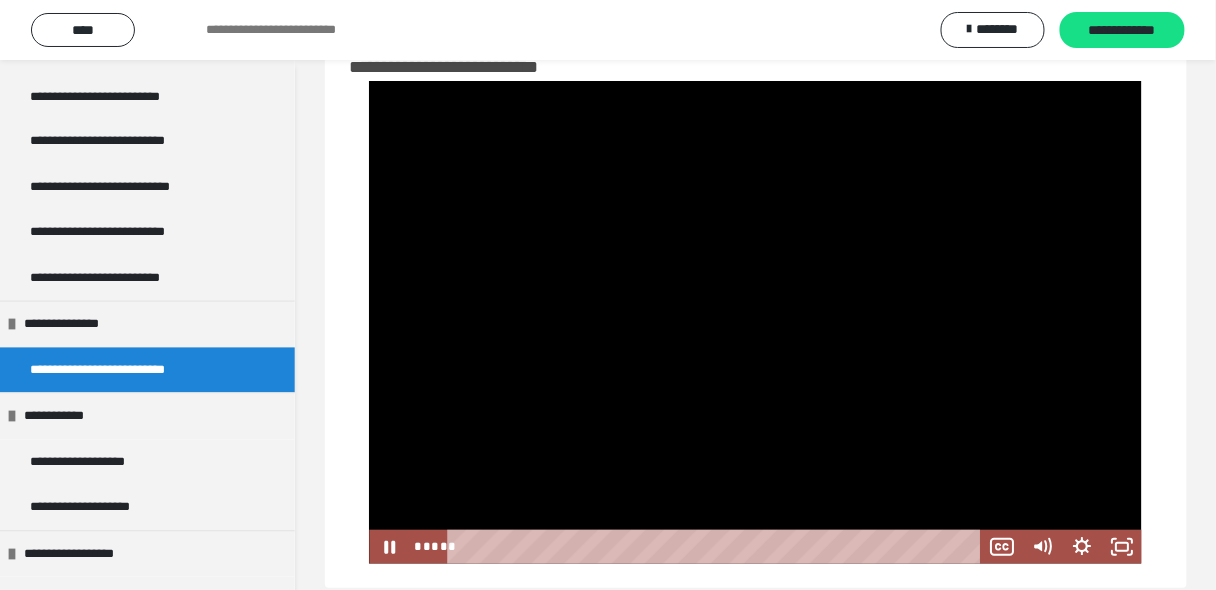 click at bounding box center (755, 322) 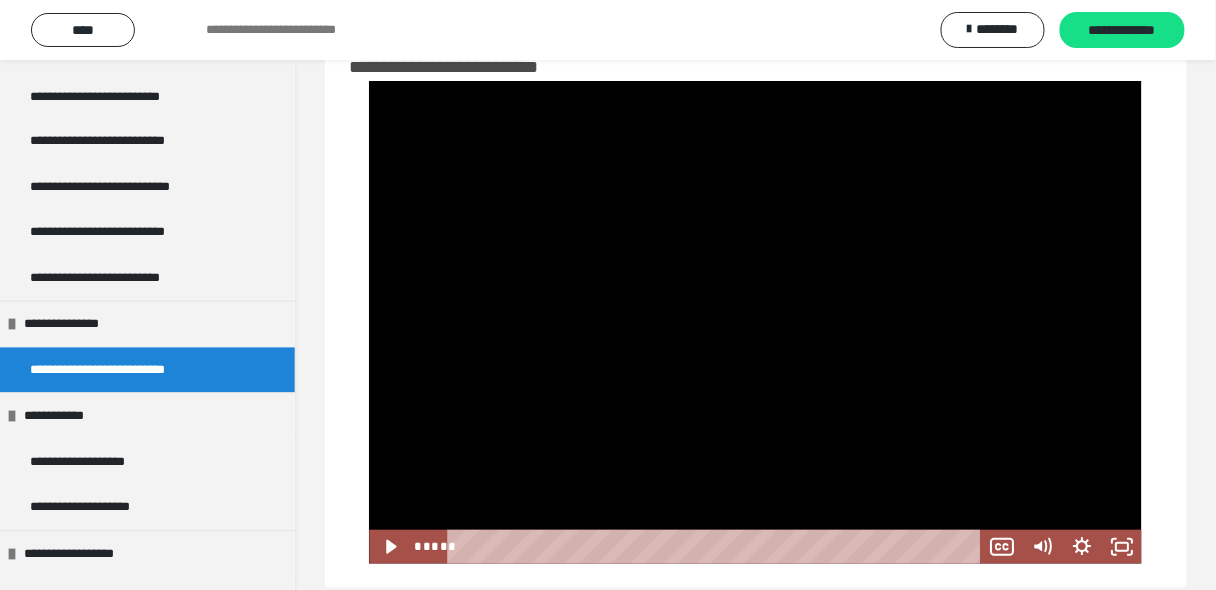click at bounding box center (755, 322) 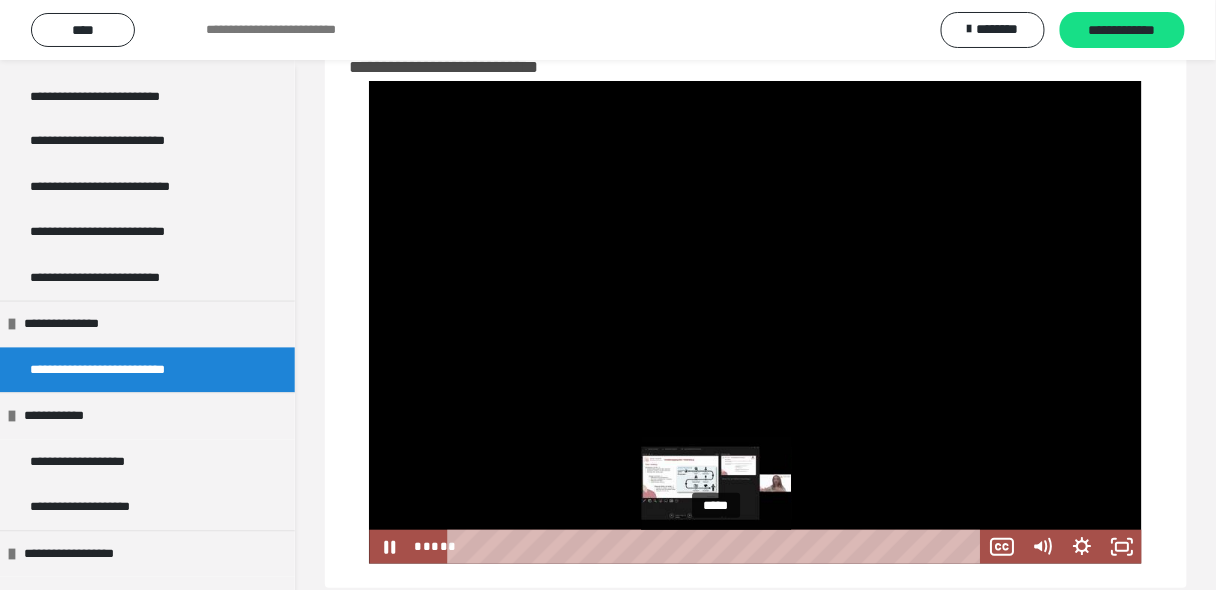 click on "*****" at bounding box center (717, 547) 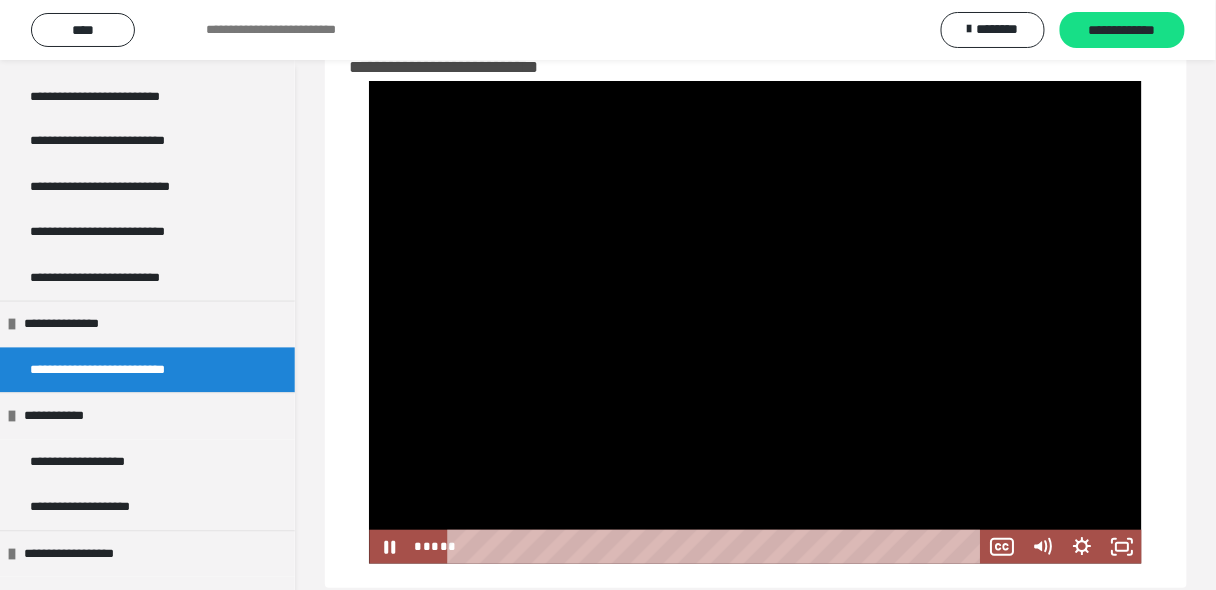 click at bounding box center [755, 322] 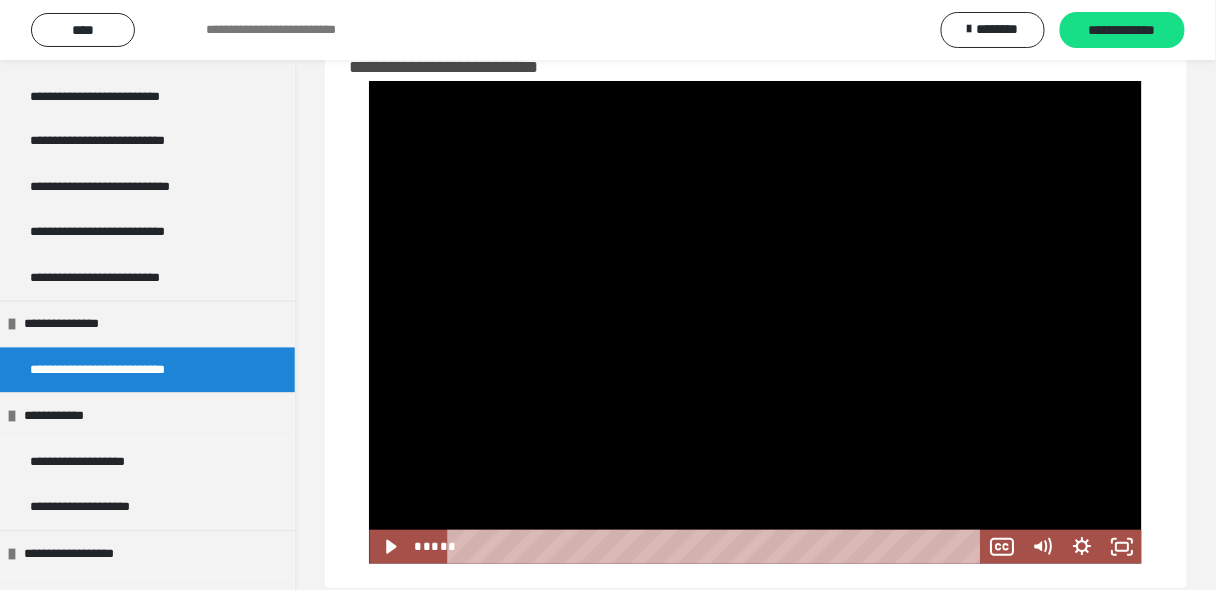 click at bounding box center (755, 322) 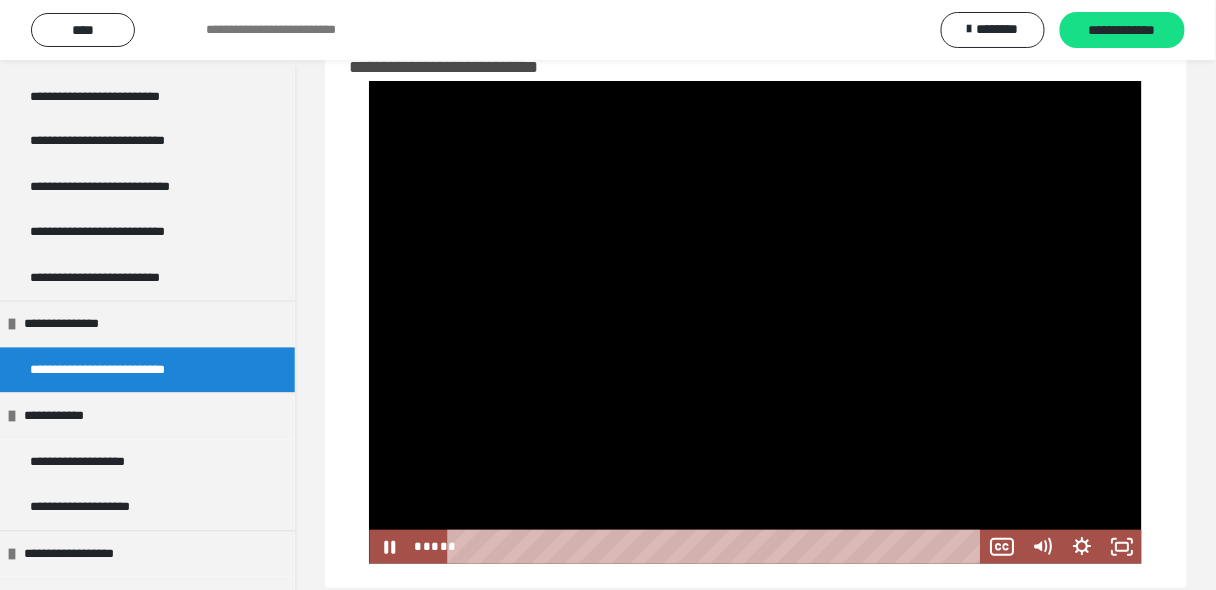 click at bounding box center (755, 322) 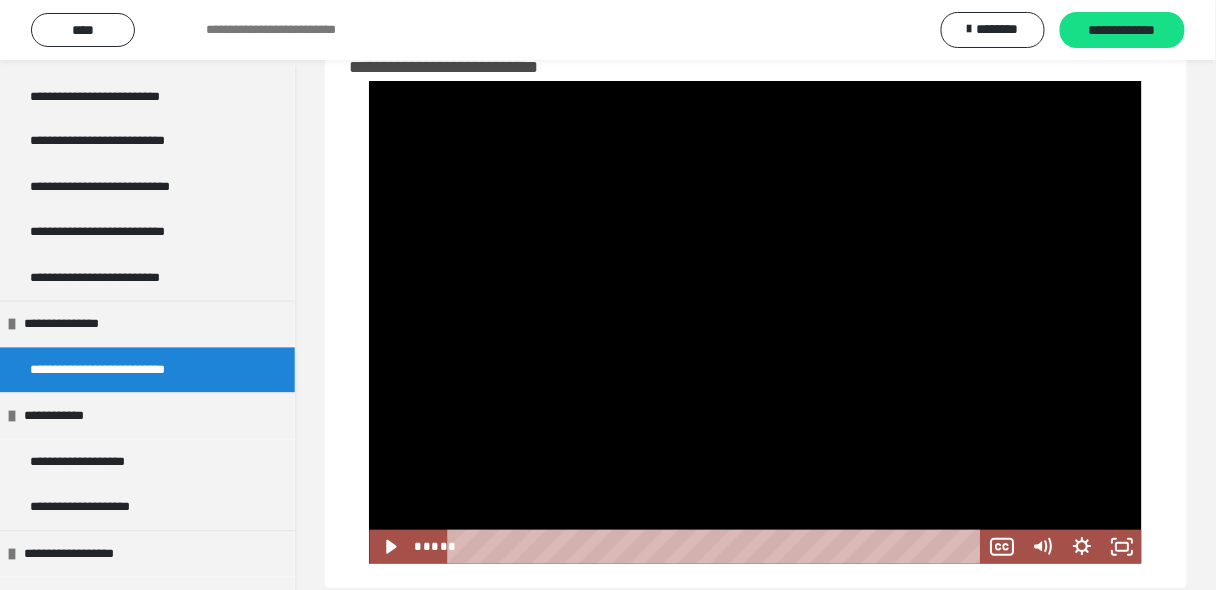 click at bounding box center [755, 322] 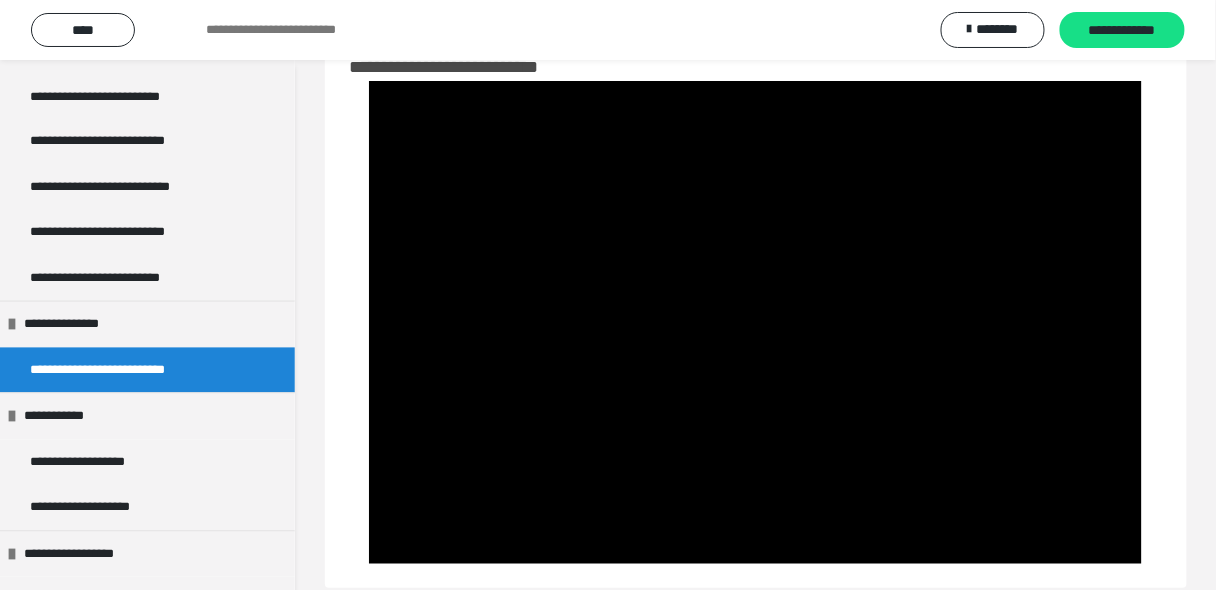 click at bounding box center (755, 322) 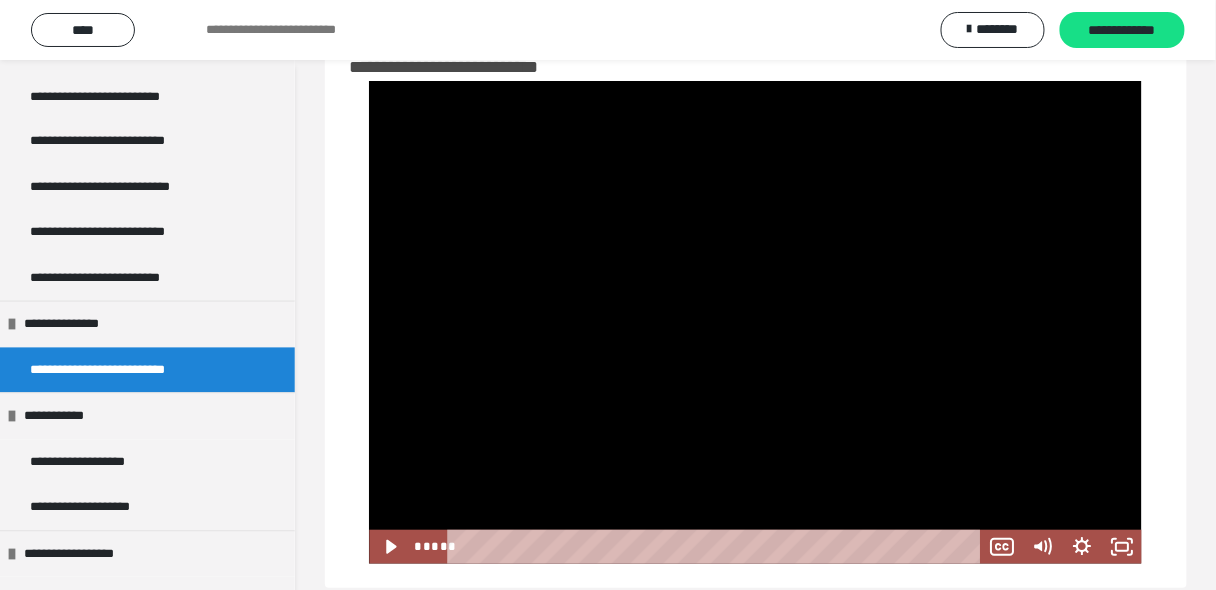 click at bounding box center (755, 322) 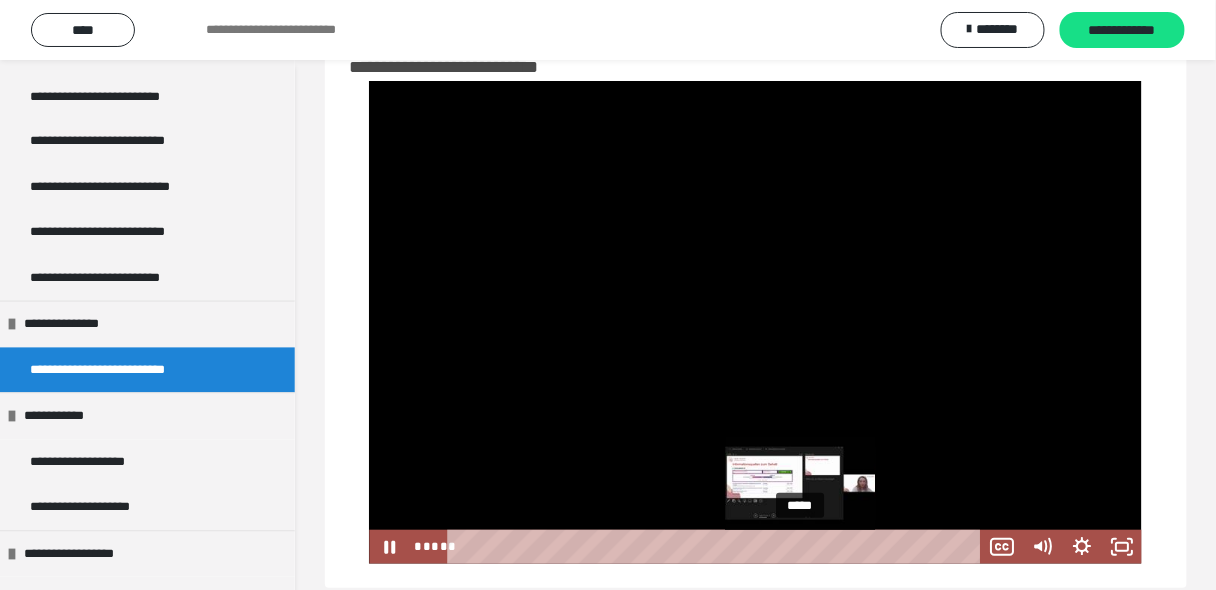click on "*****" at bounding box center (717, 547) 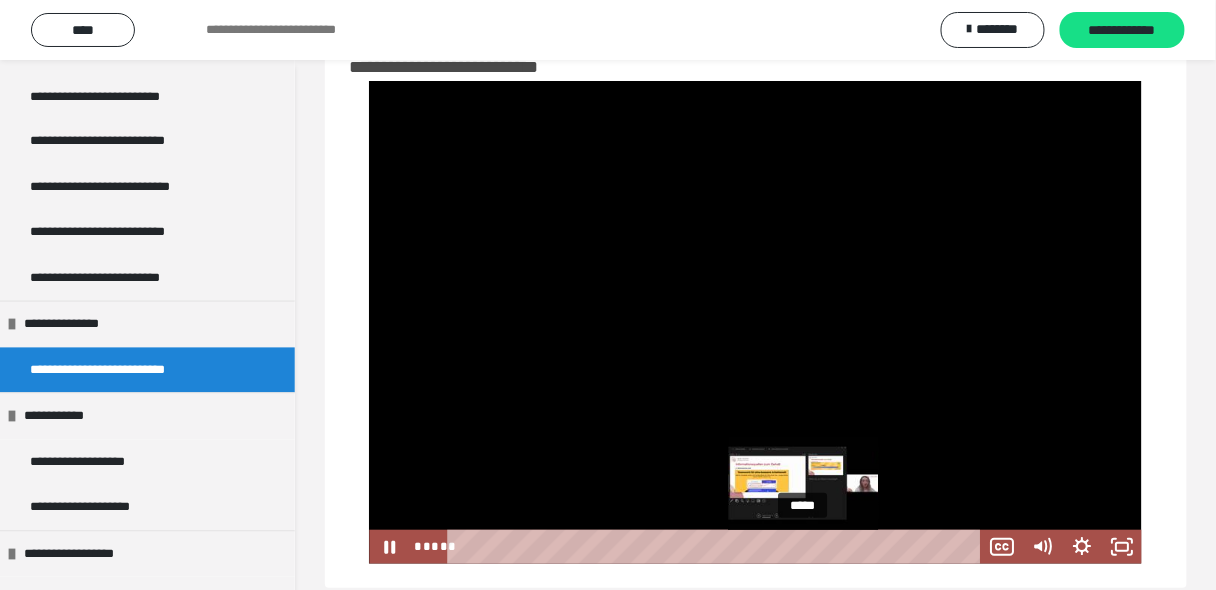 click on "*****" at bounding box center [717, 547] 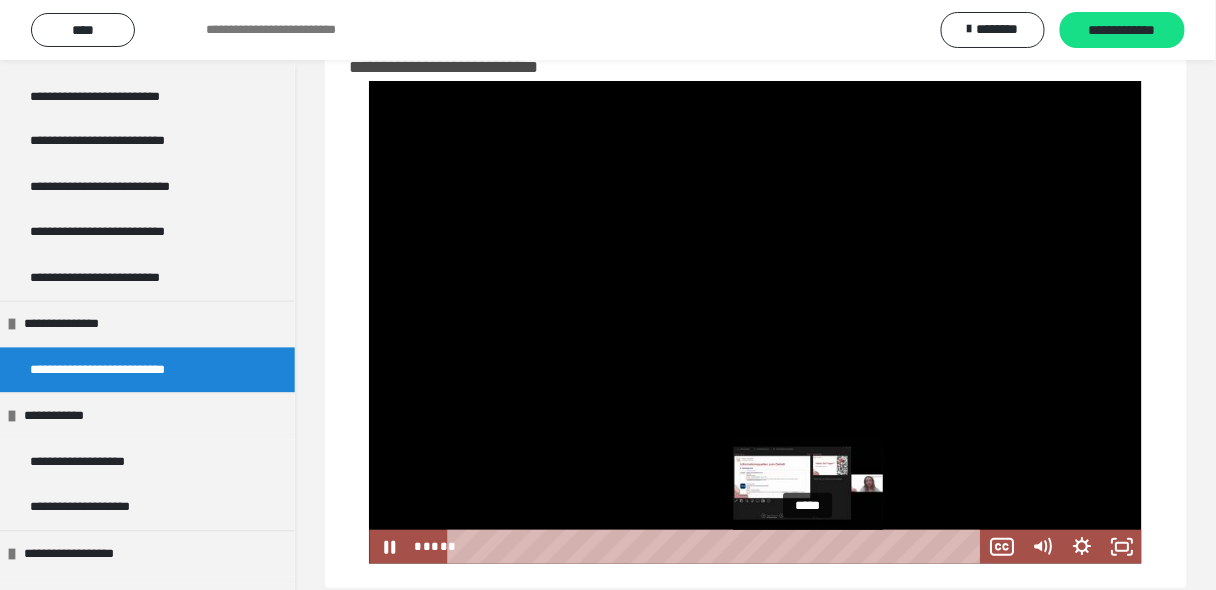 click on "*****" at bounding box center (717, 547) 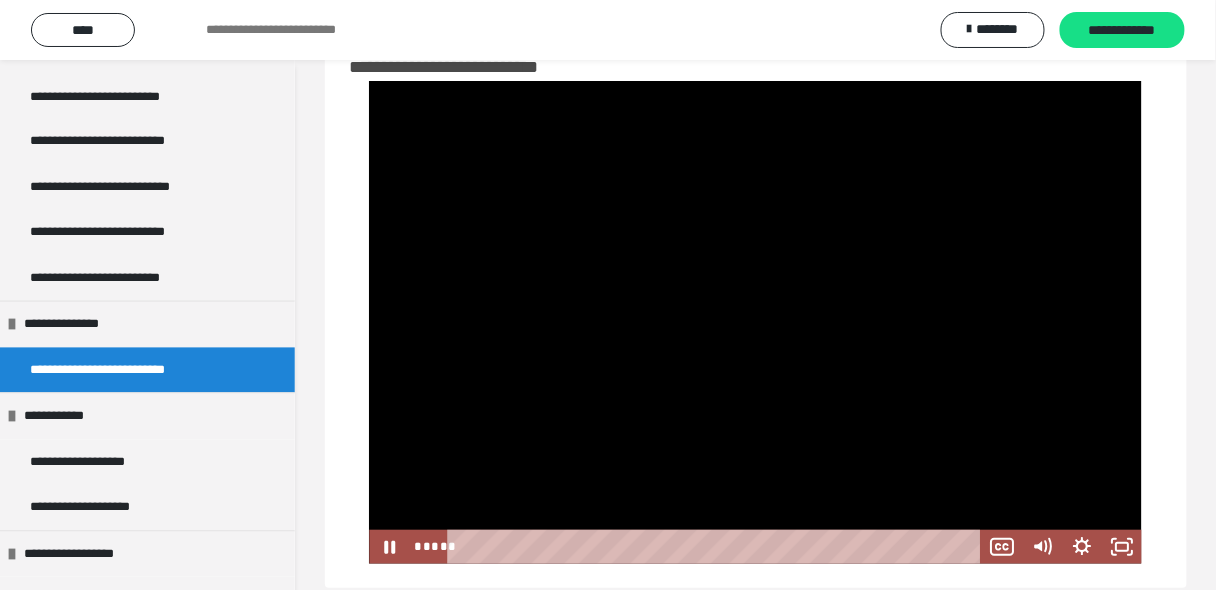click at bounding box center [755, 322] 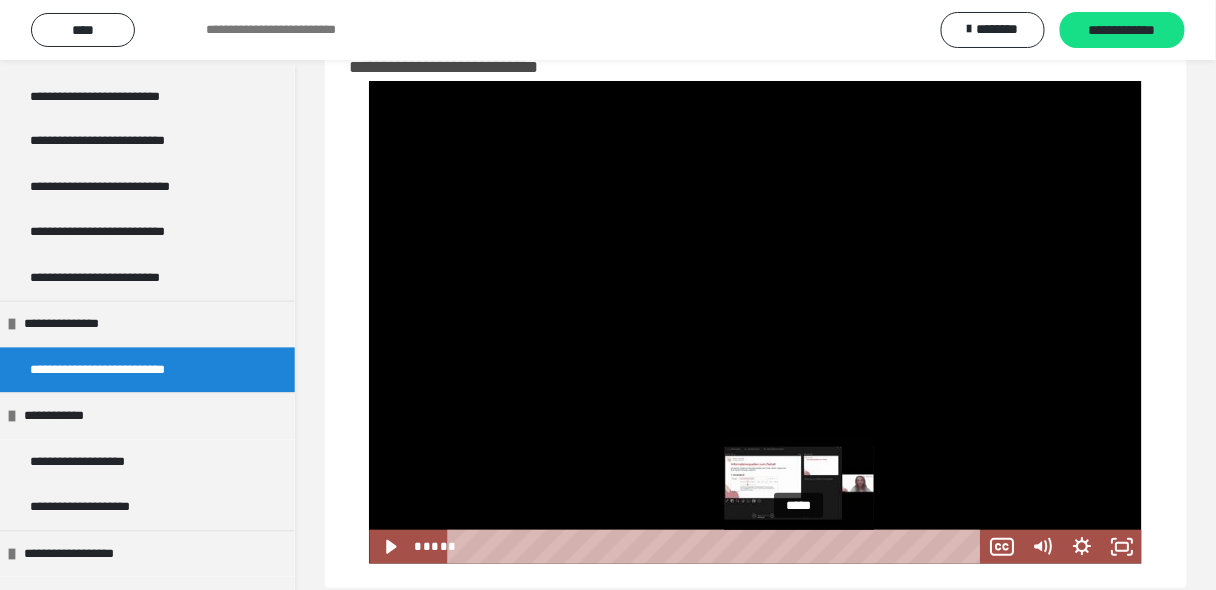 click on "*****" at bounding box center [717, 547] 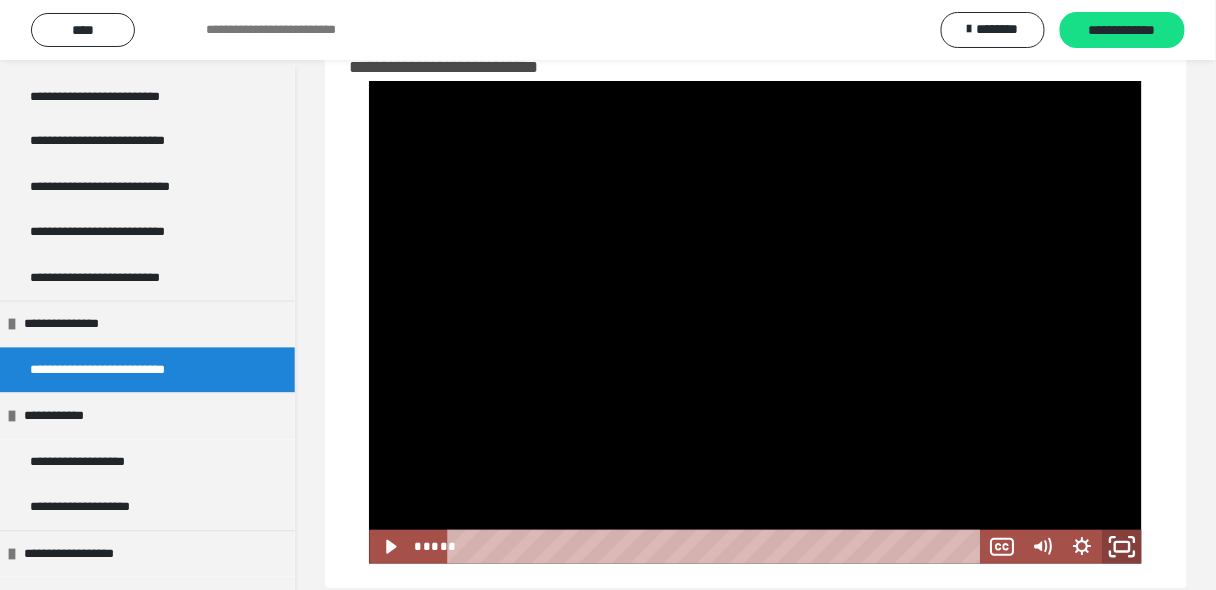 click 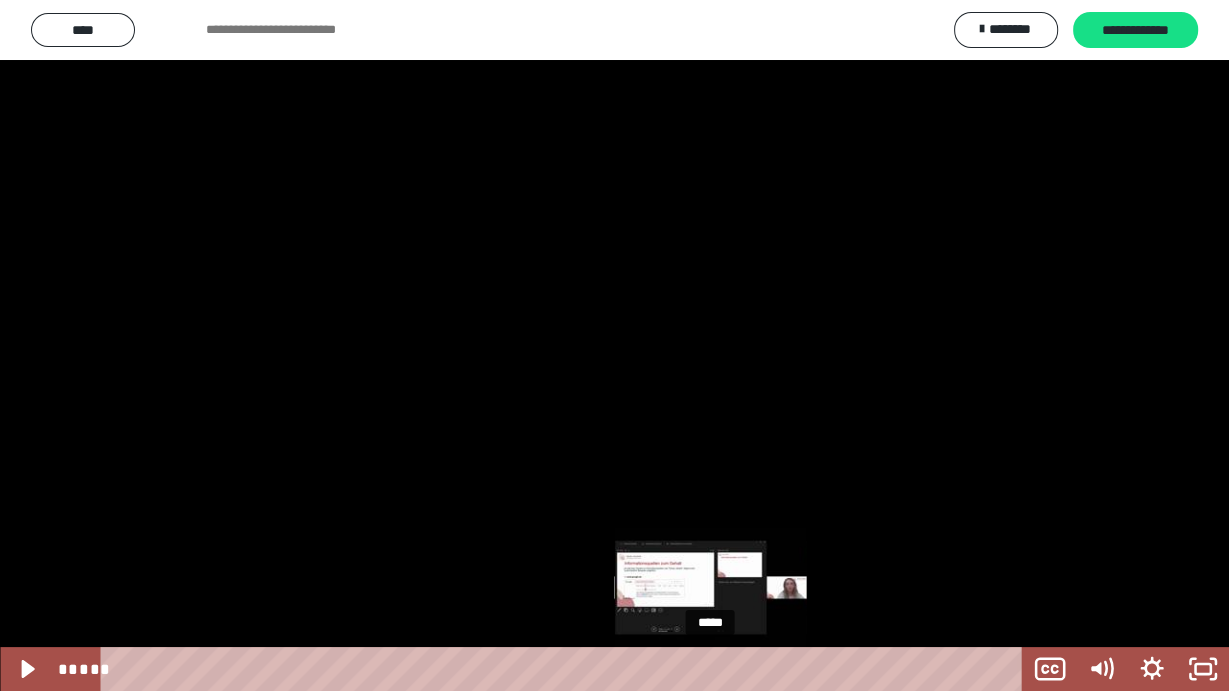 click at bounding box center (710, 669) 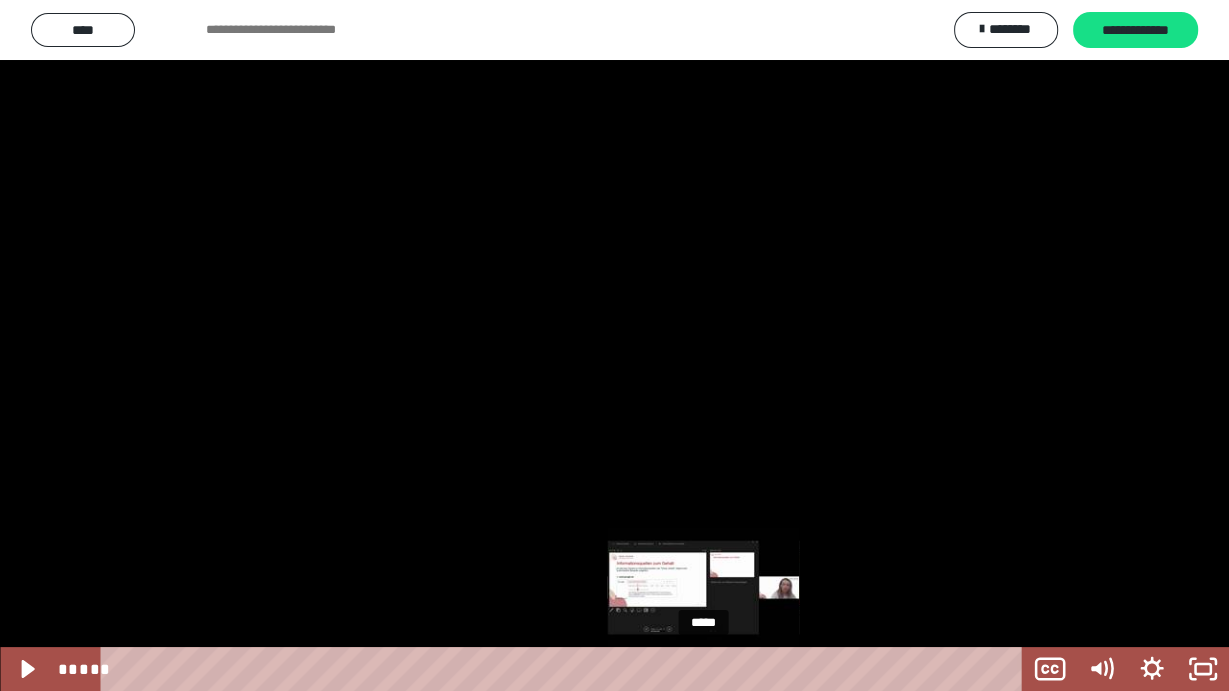 click at bounding box center [703, 669] 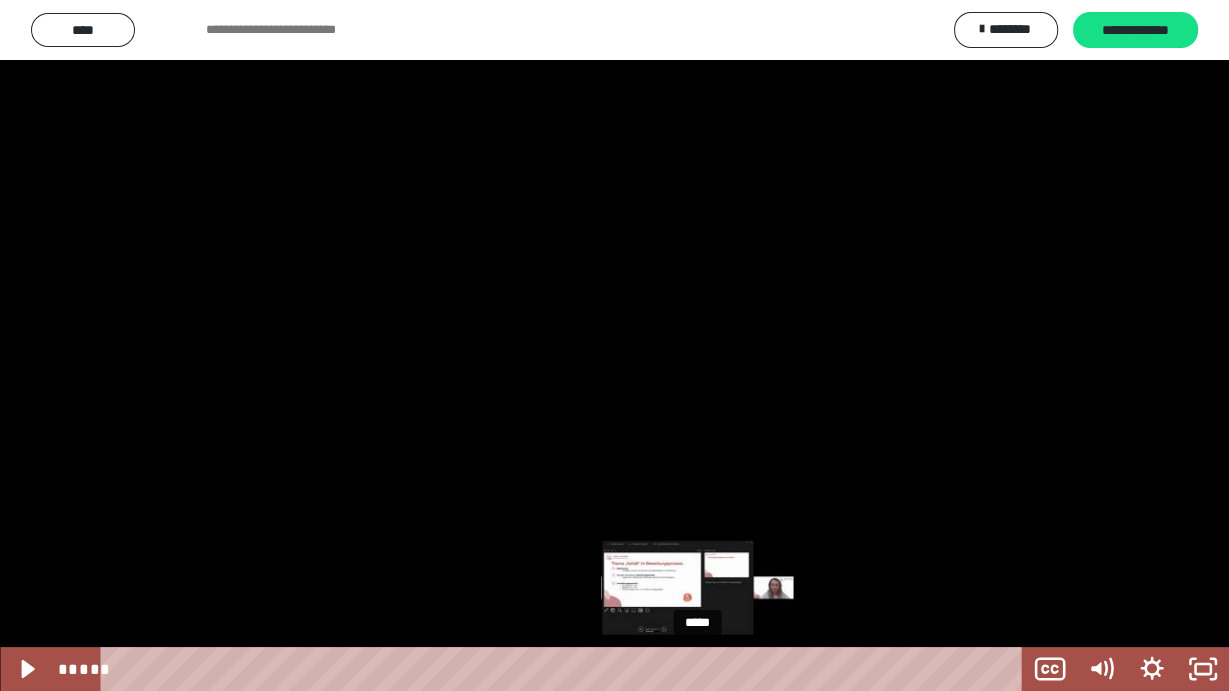 click at bounding box center [697, 669] 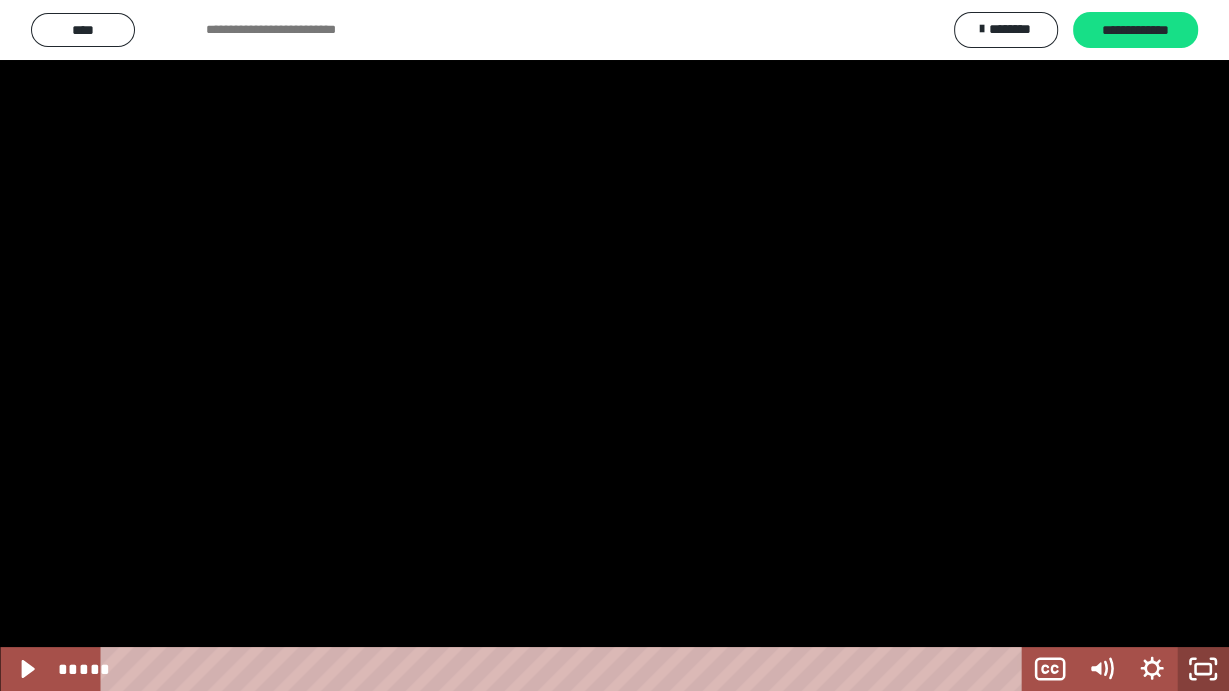 click 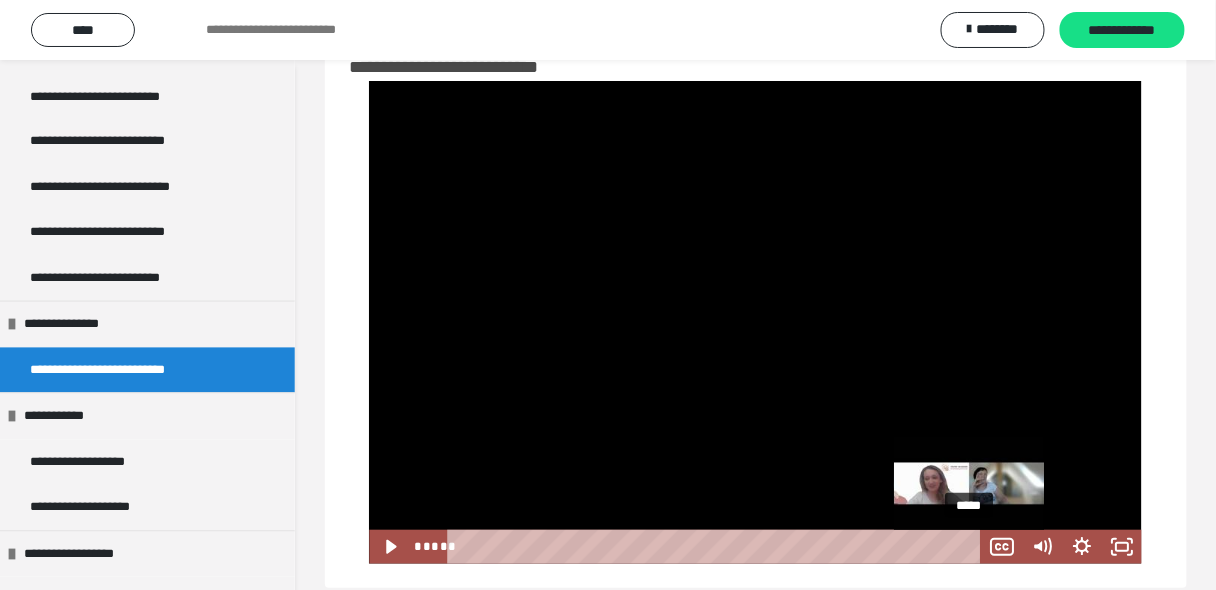 click on "*****" at bounding box center [717, 547] 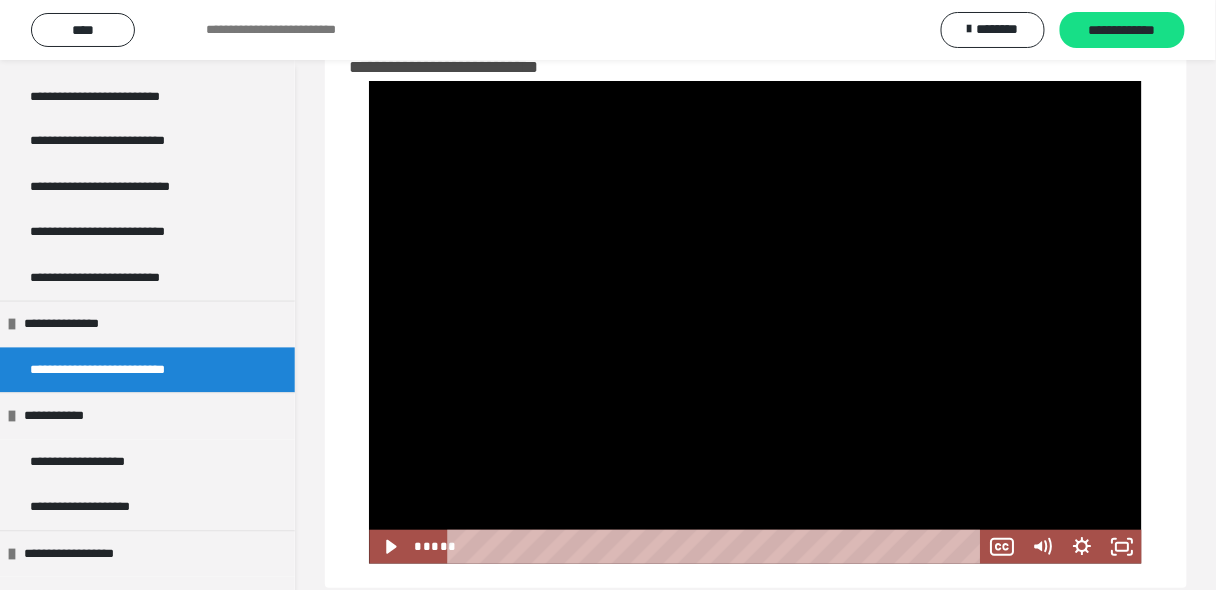 click at bounding box center [755, 322] 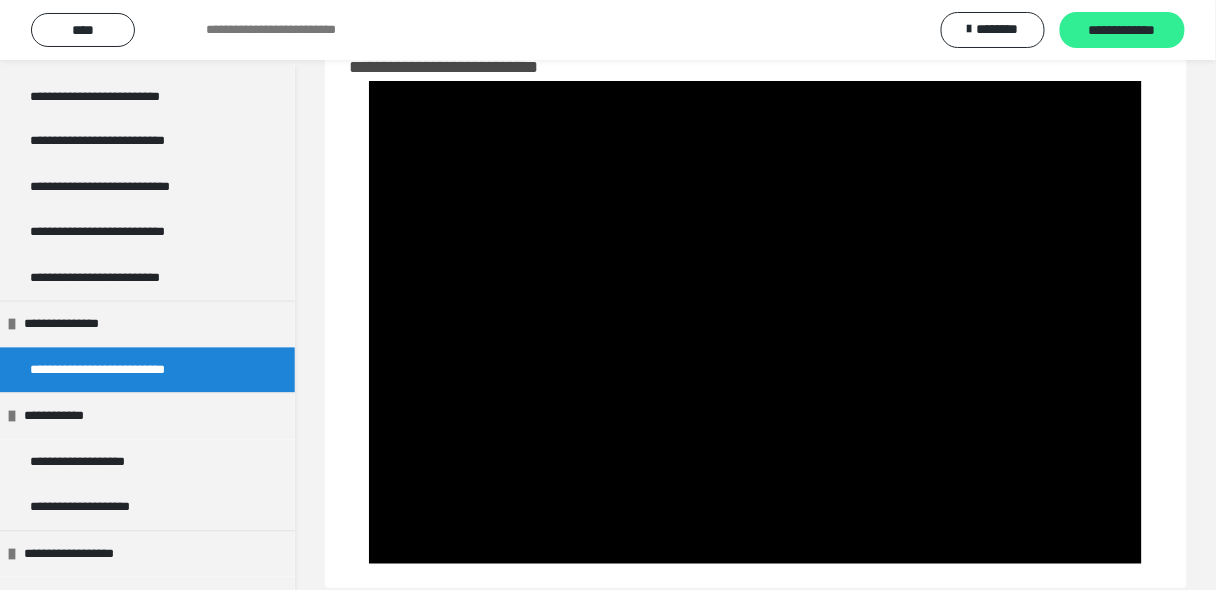 click on "**********" at bounding box center [1122, 31] 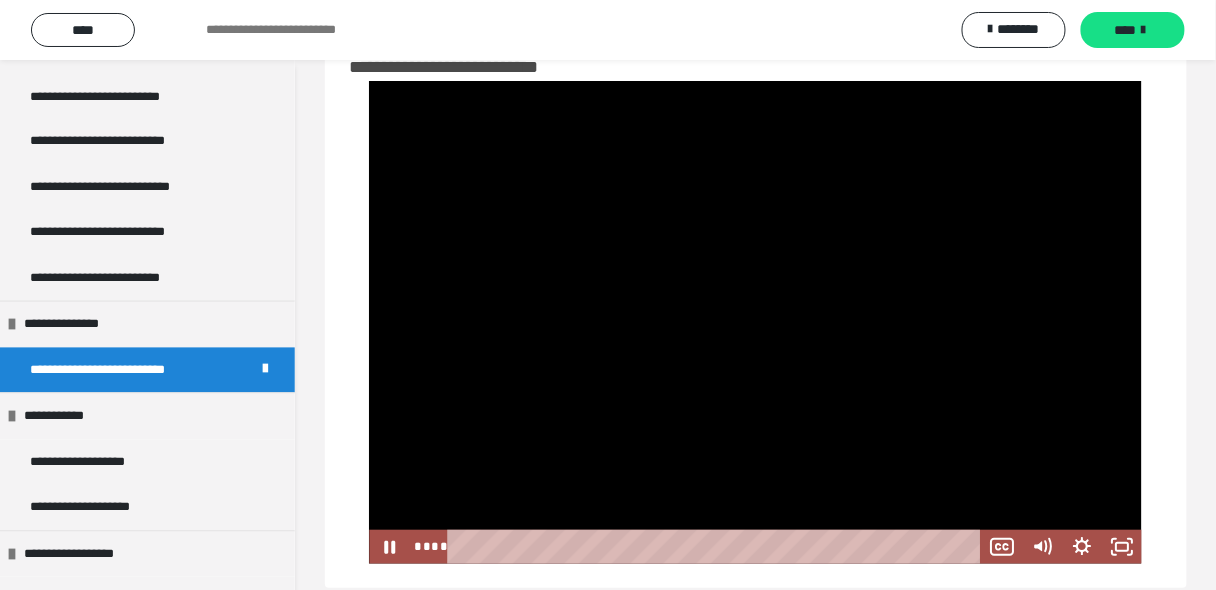 click at bounding box center [755, 322] 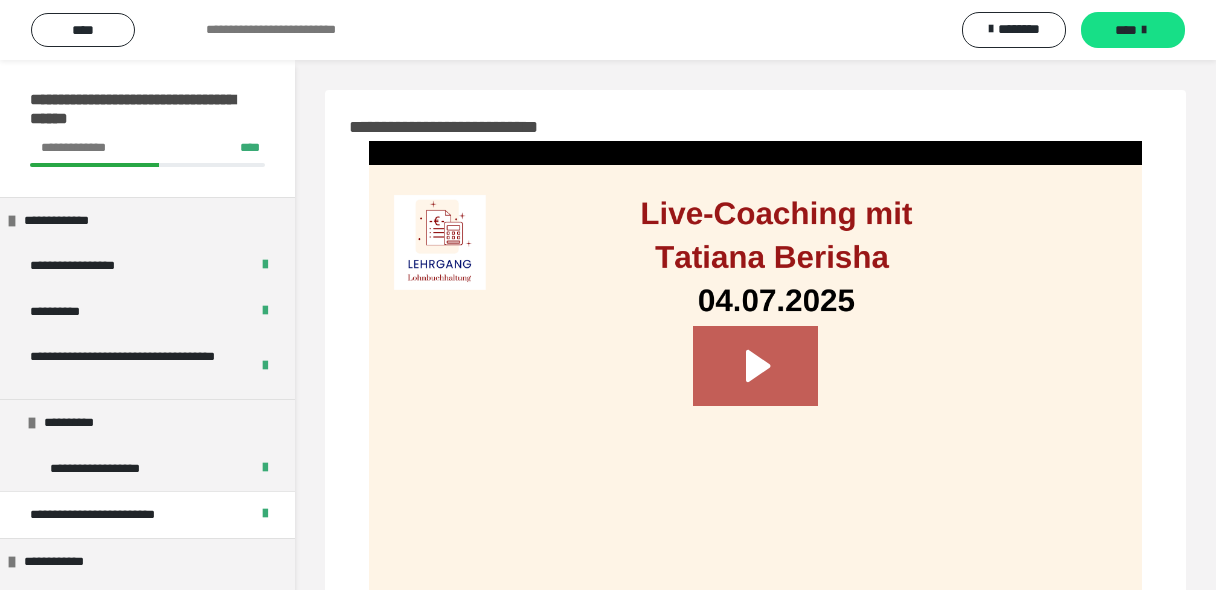 scroll, scrollTop: 60, scrollLeft: 0, axis: vertical 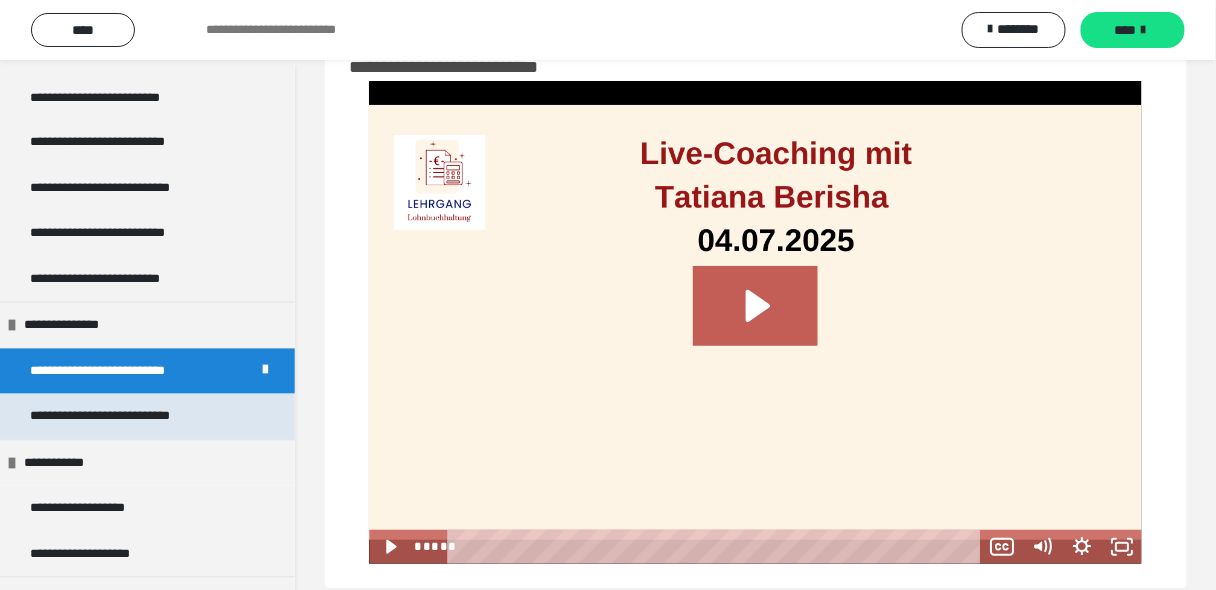 click on "**********" at bounding box center [130, 417] 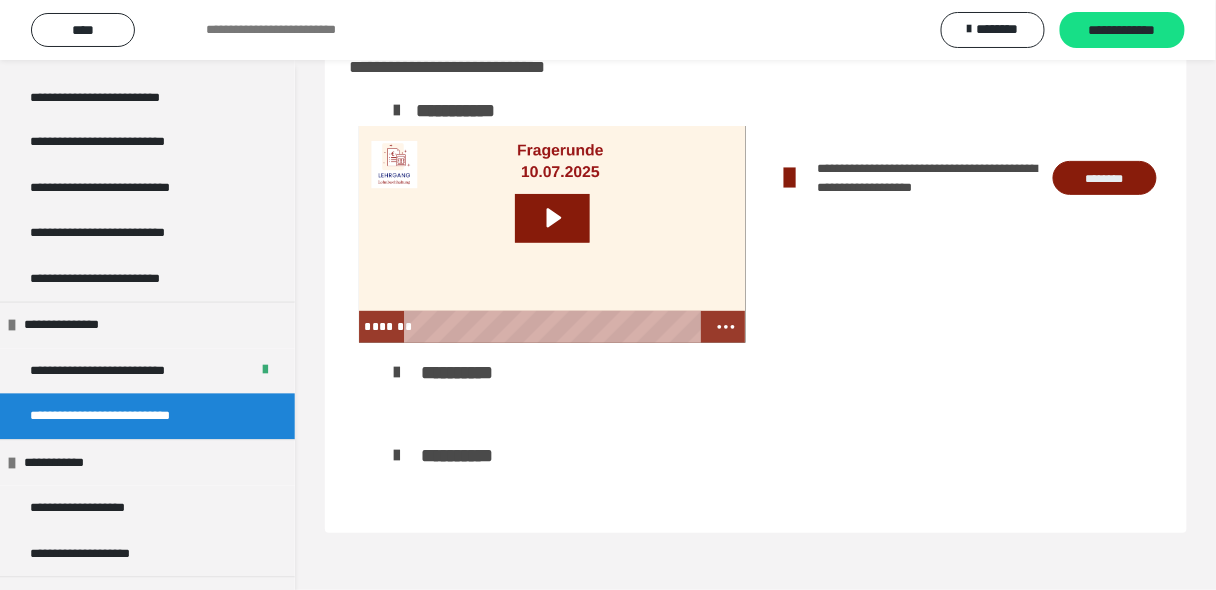 click on "********" at bounding box center (1105, 177) 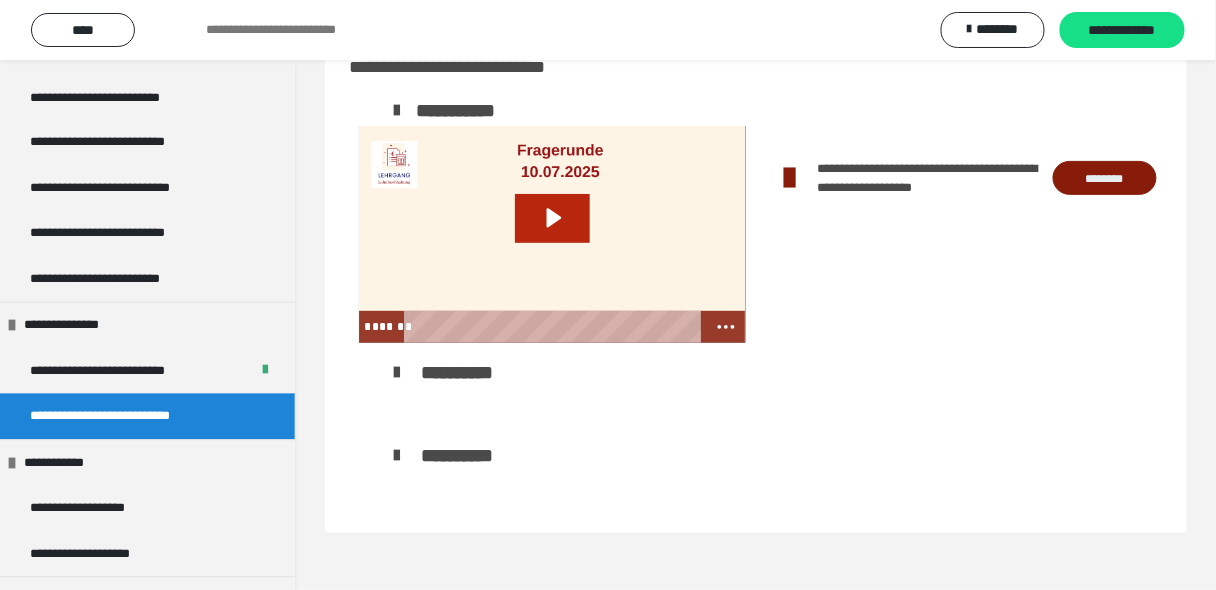 click 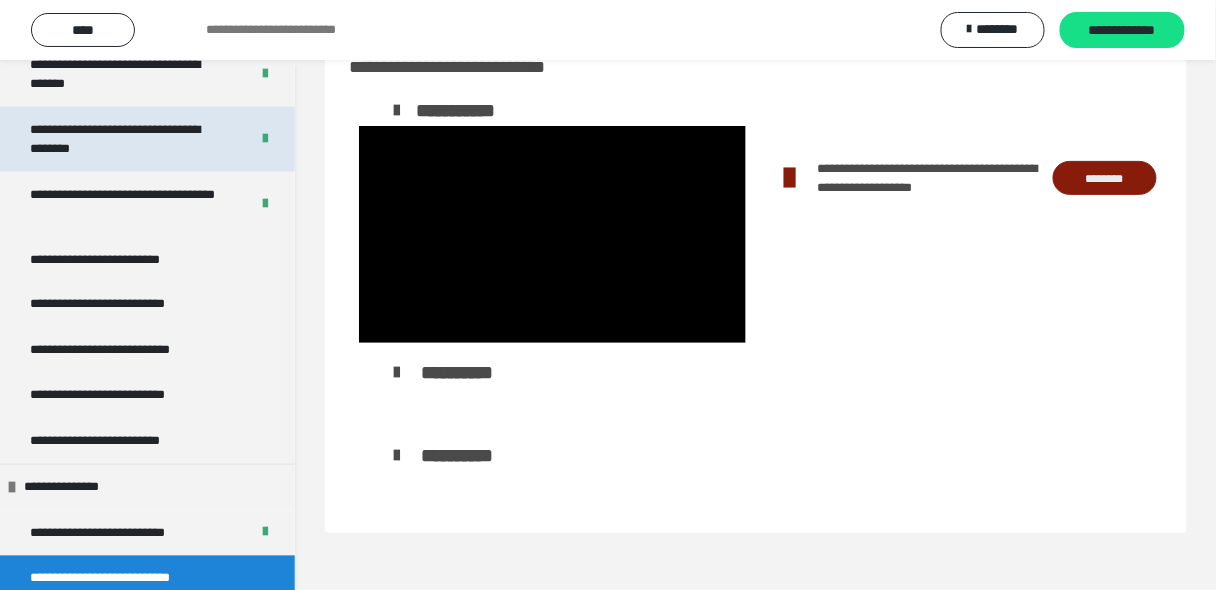 scroll, scrollTop: 880, scrollLeft: 0, axis: vertical 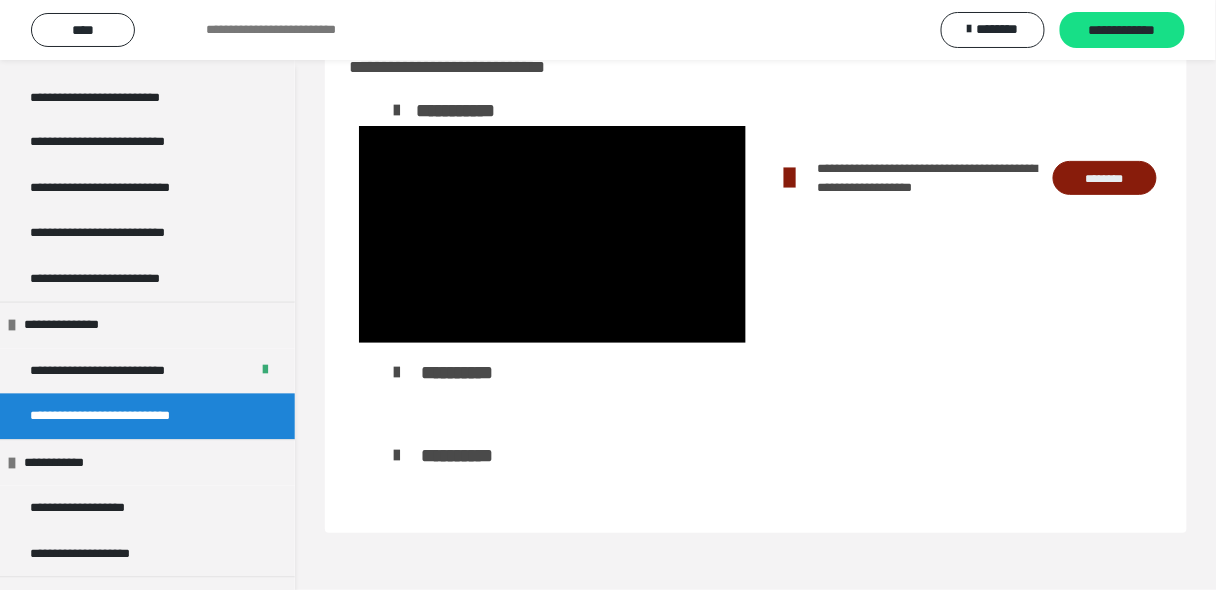 click on "********" at bounding box center (1105, 177) 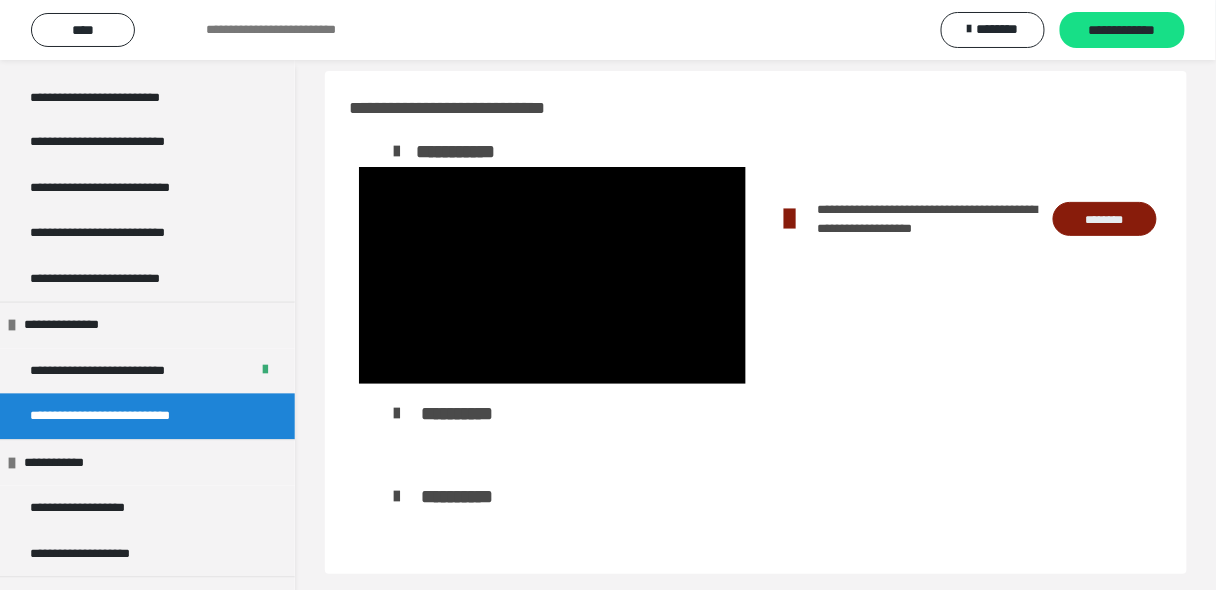 scroll, scrollTop: 0, scrollLeft: 0, axis: both 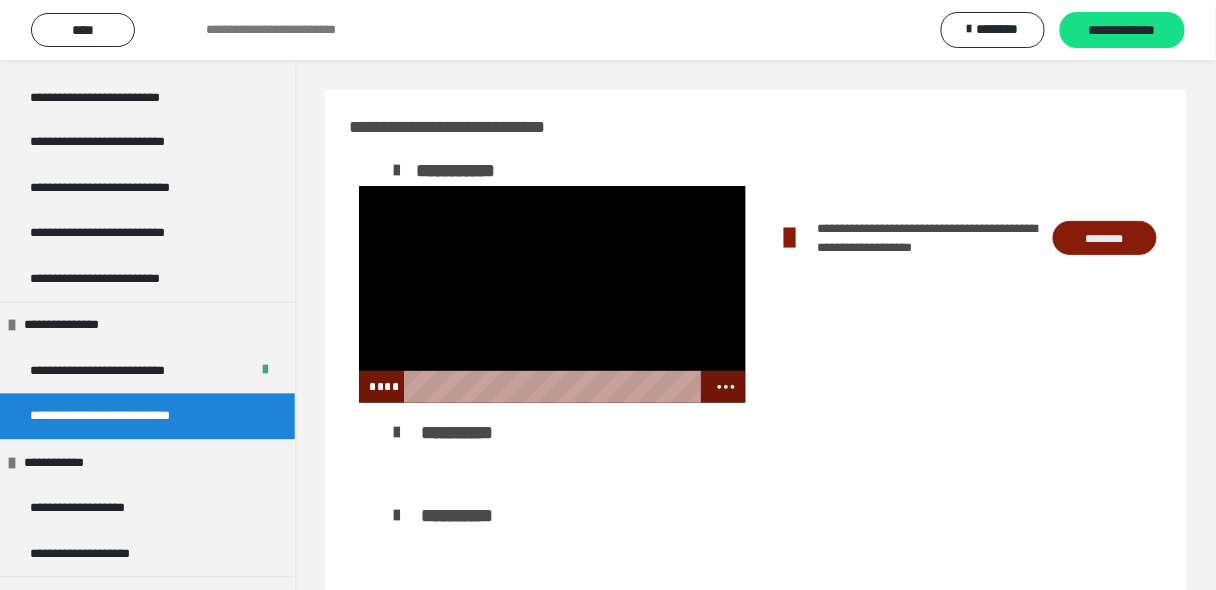 click at bounding box center (552, 294) 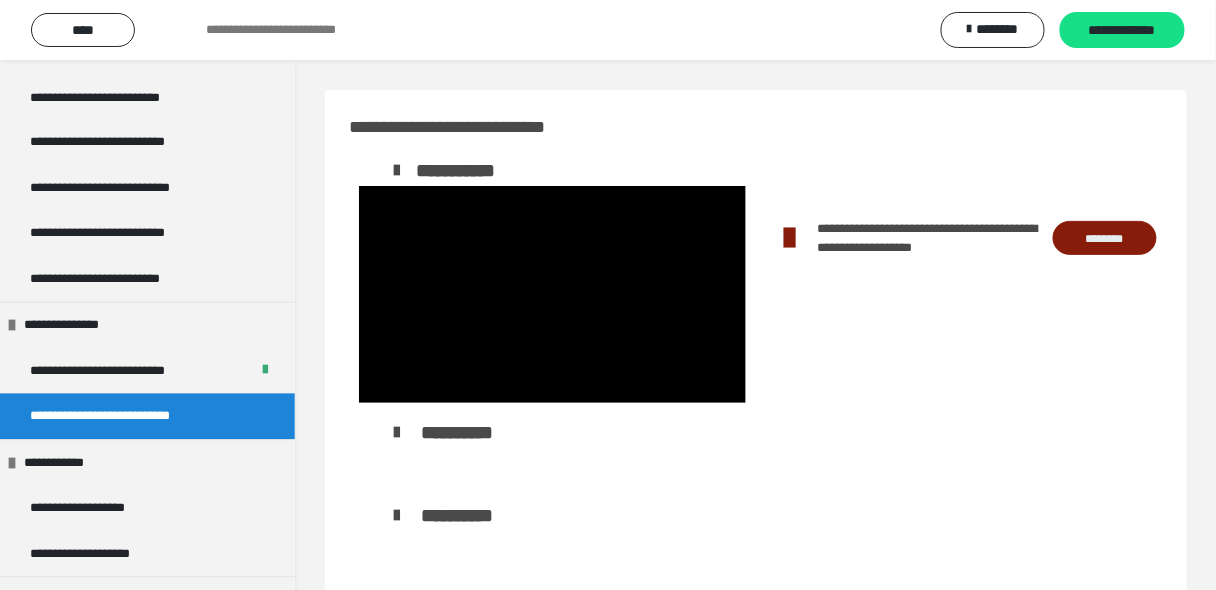 type 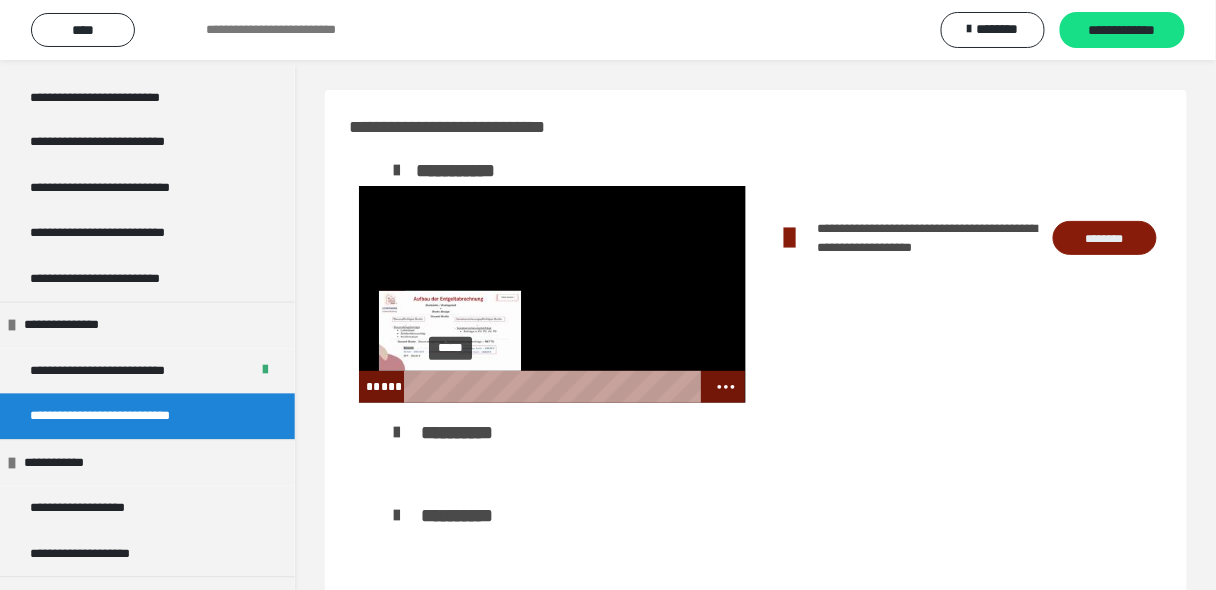 click at bounding box center [453, 387] 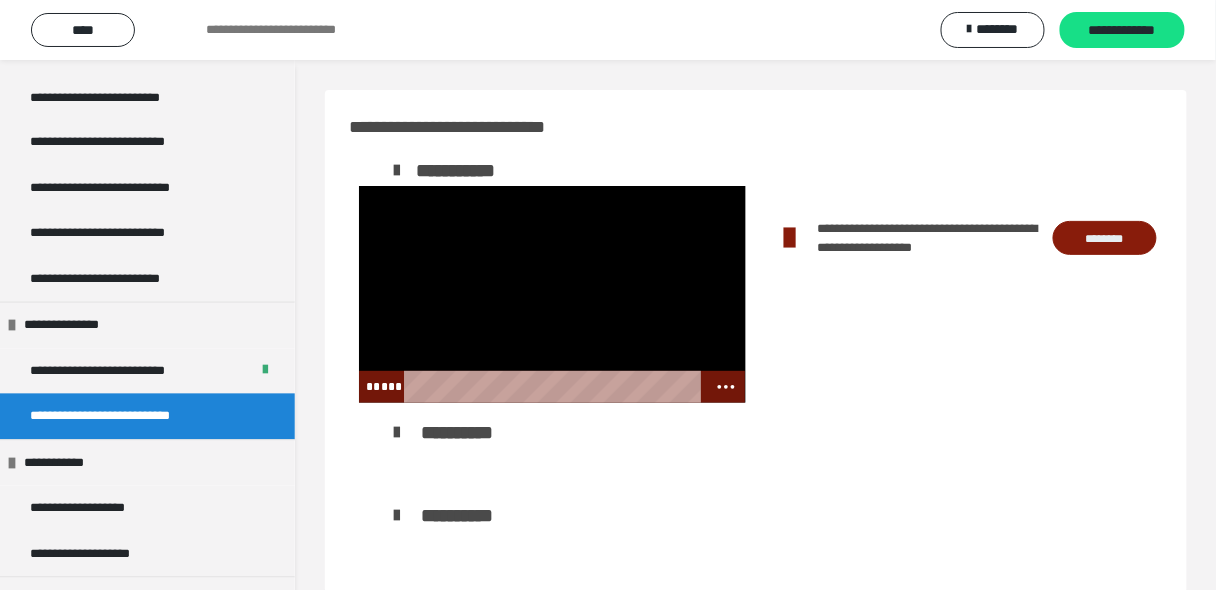click at bounding box center [552, 294] 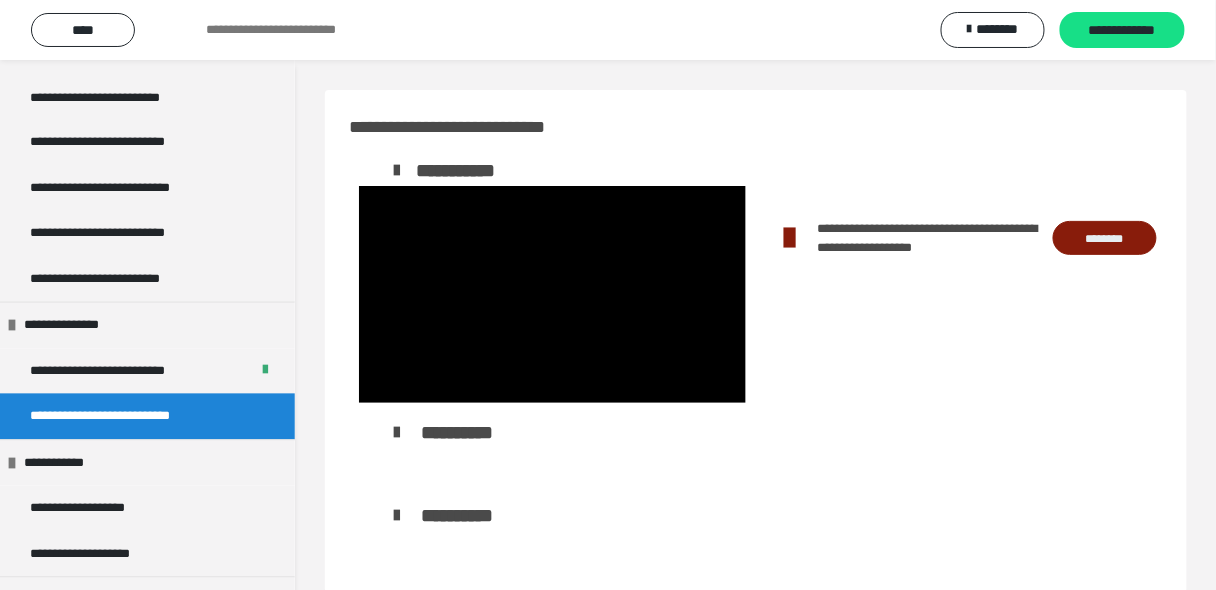 click at bounding box center [552, 294] 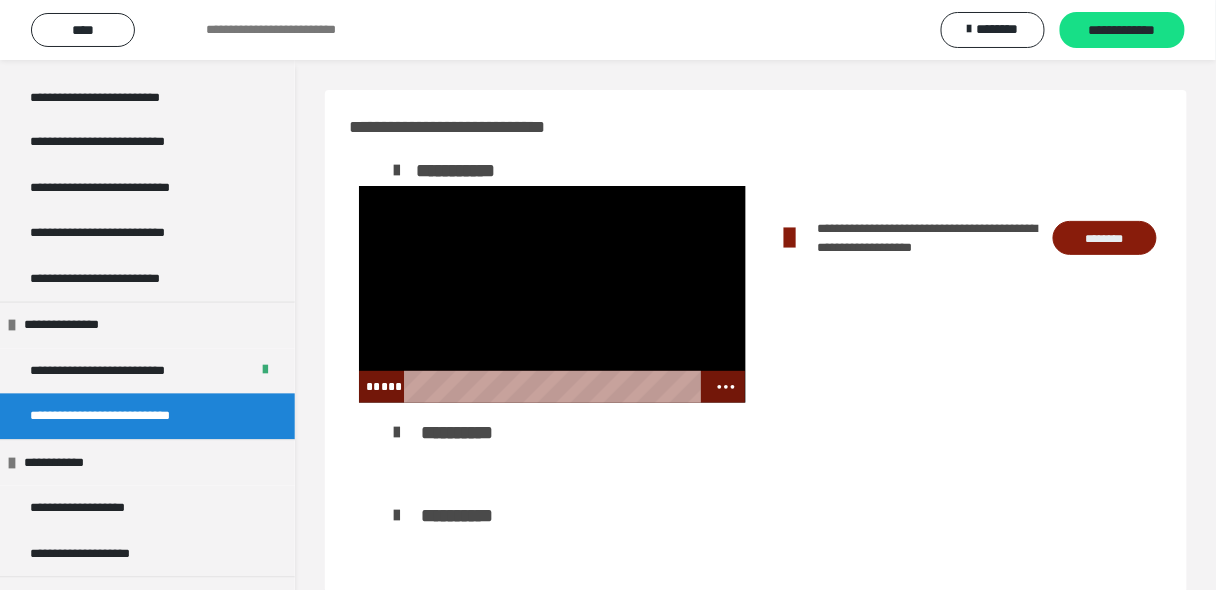 click at bounding box center (552, 294) 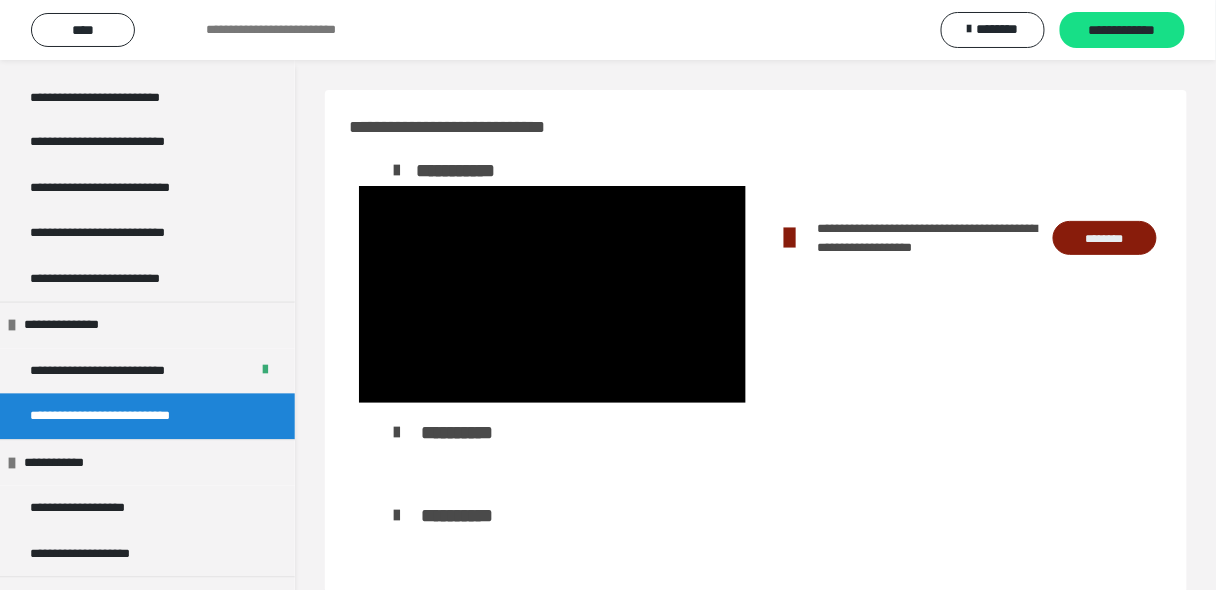 click at bounding box center (552, 294) 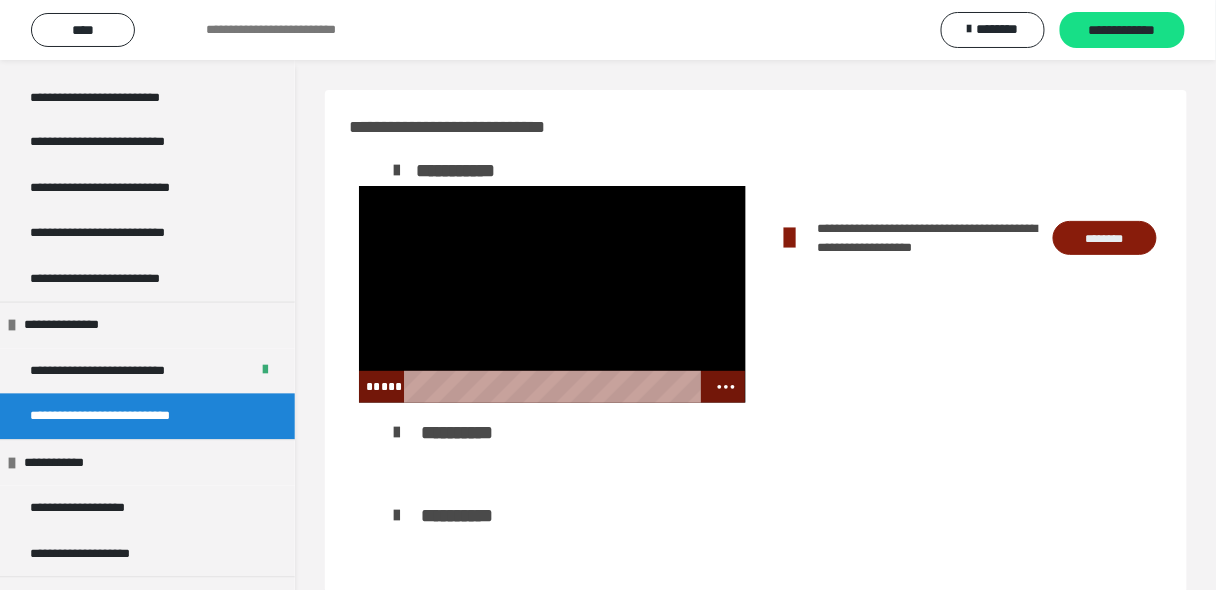 click at bounding box center (552, 294) 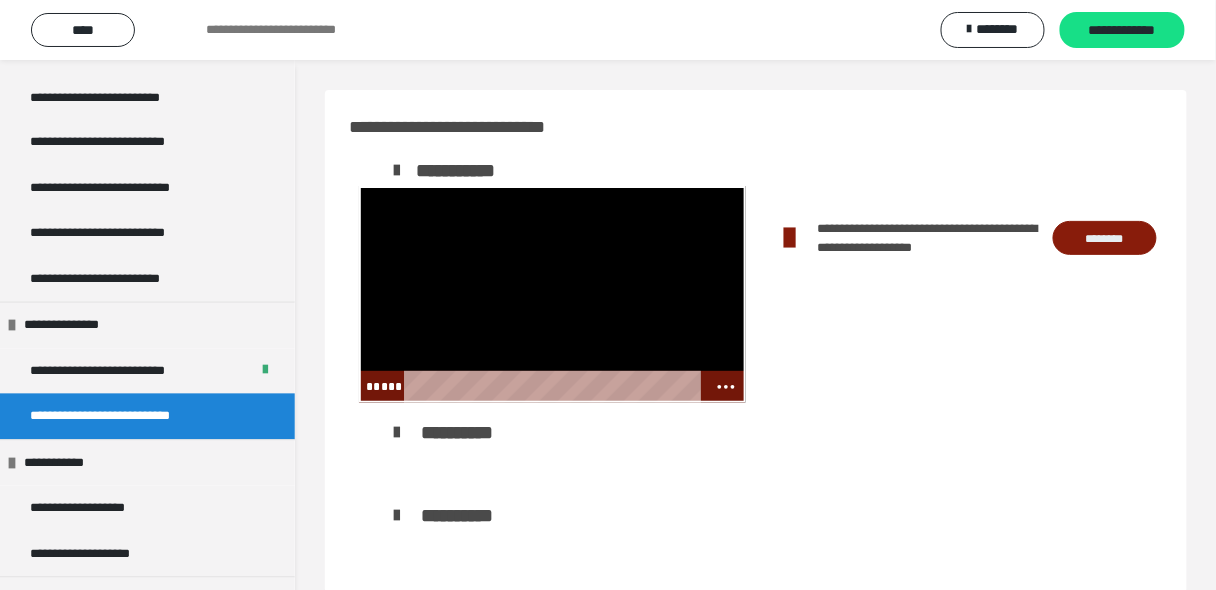 drag, startPoint x: 574, startPoint y: 316, endPoint x: 564, endPoint y: 311, distance: 11.18034 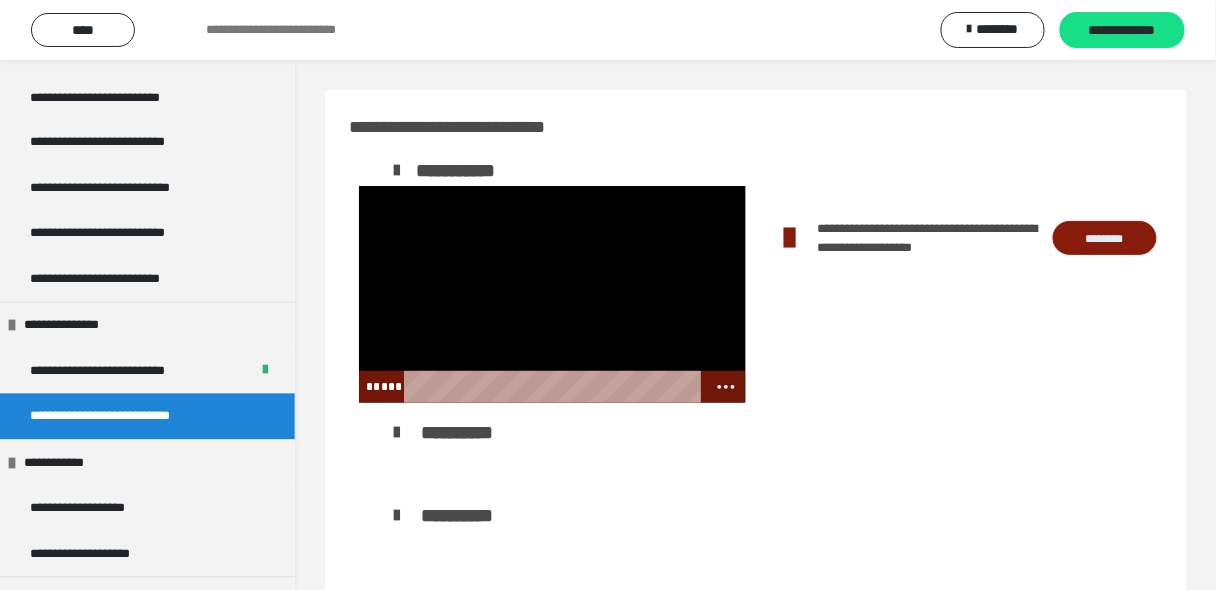 click at bounding box center (552, 294) 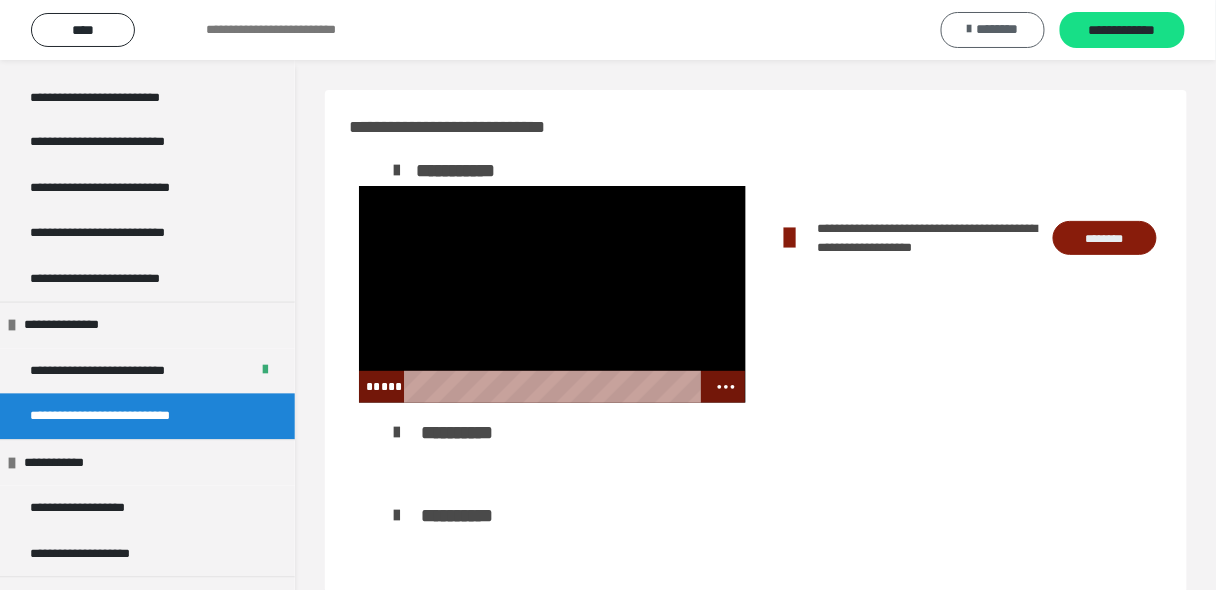 drag, startPoint x: 1011, startPoint y: 32, endPoint x: 972, endPoint y: 31, distance: 39.012817 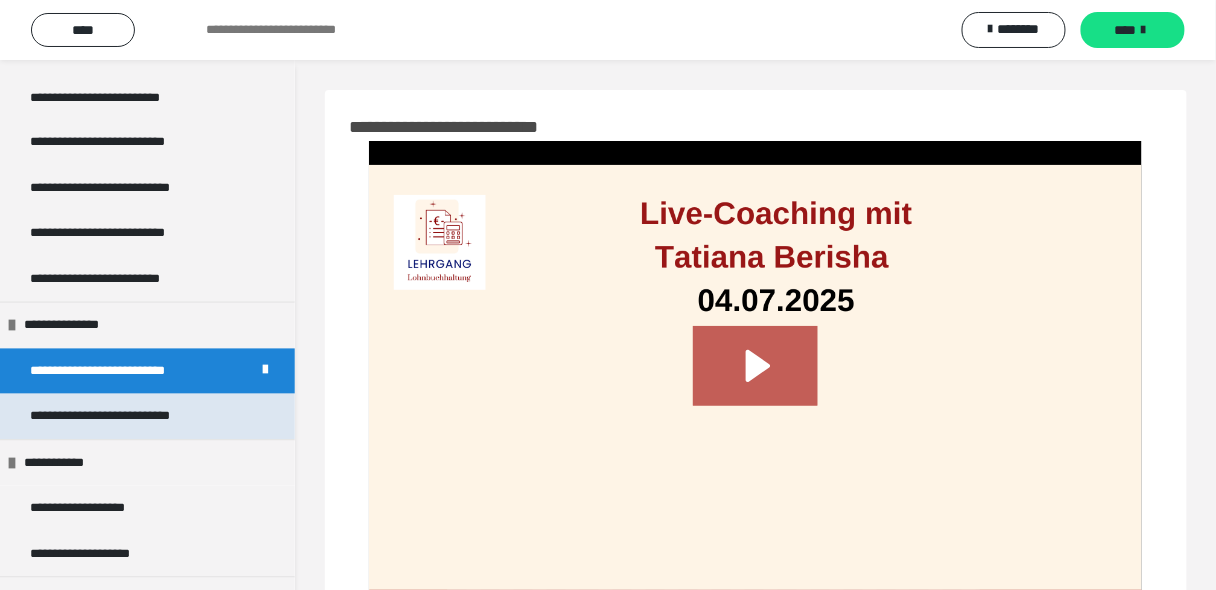click on "**********" at bounding box center (130, 417) 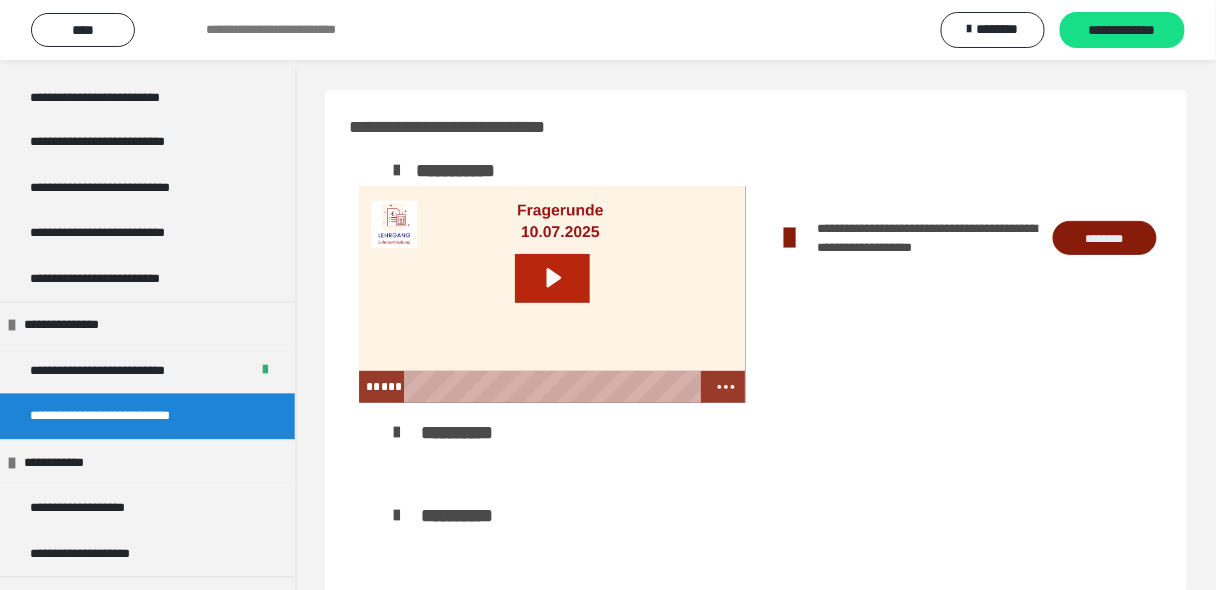 click 